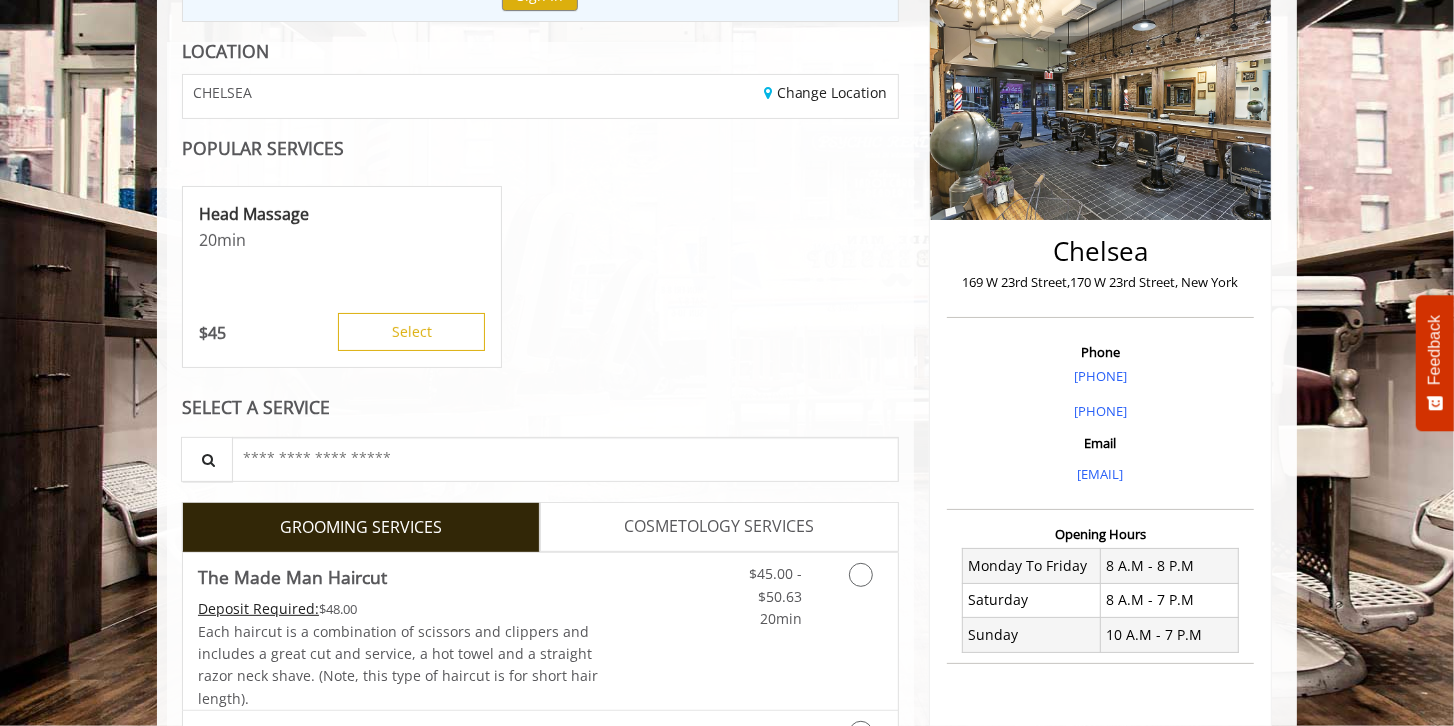 scroll, scrollTop: 285, scrollLeft: 0, axis: vertical 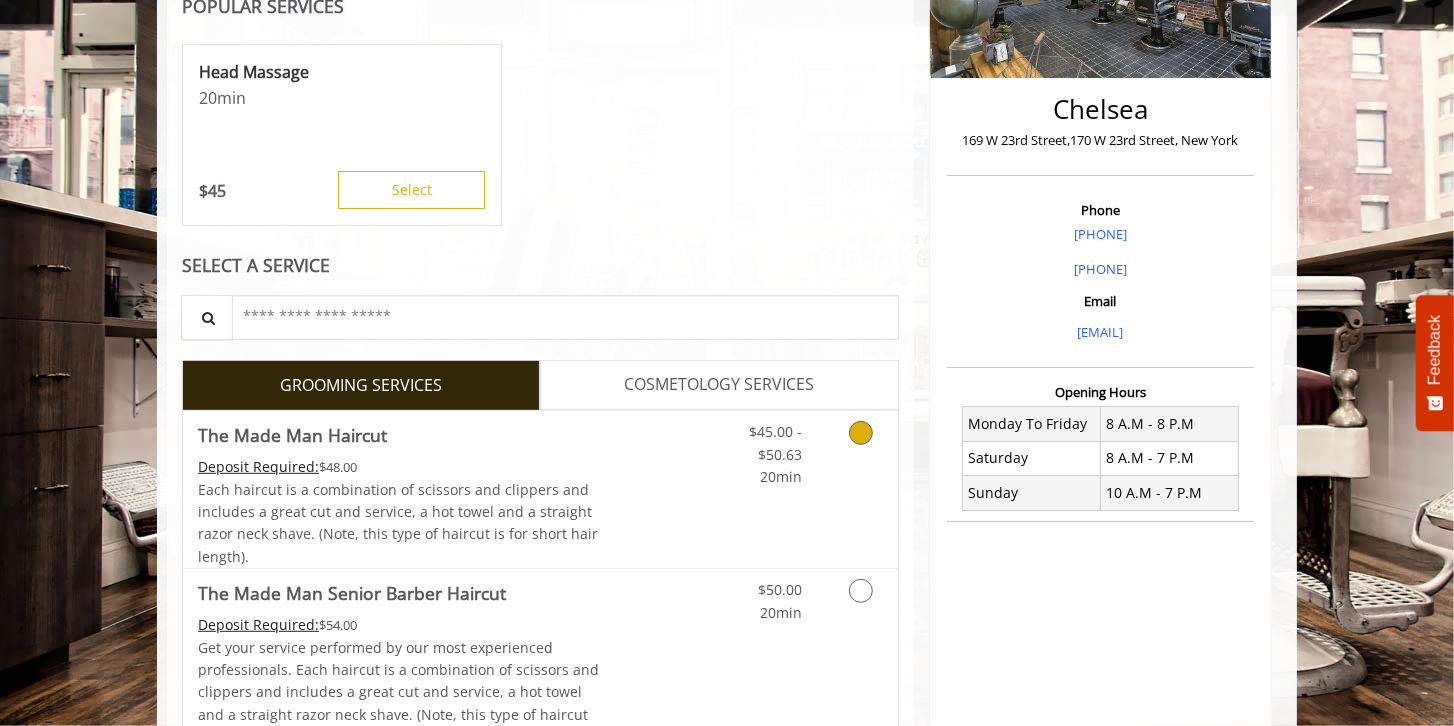 click on "Deposit Required:  $48.00" at bounding box center [399, 467] 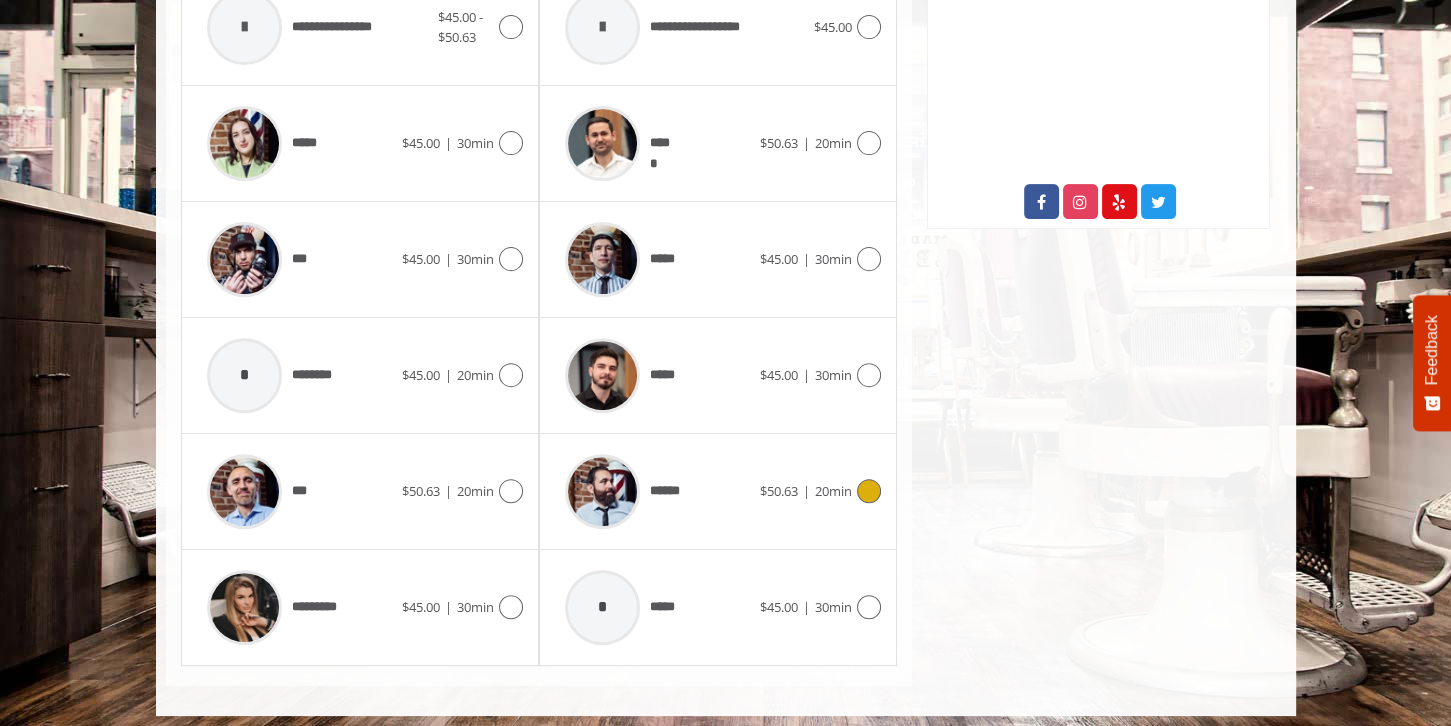 scroll, scrollTop: 1021, scrollLeft: 0, axis: vertical 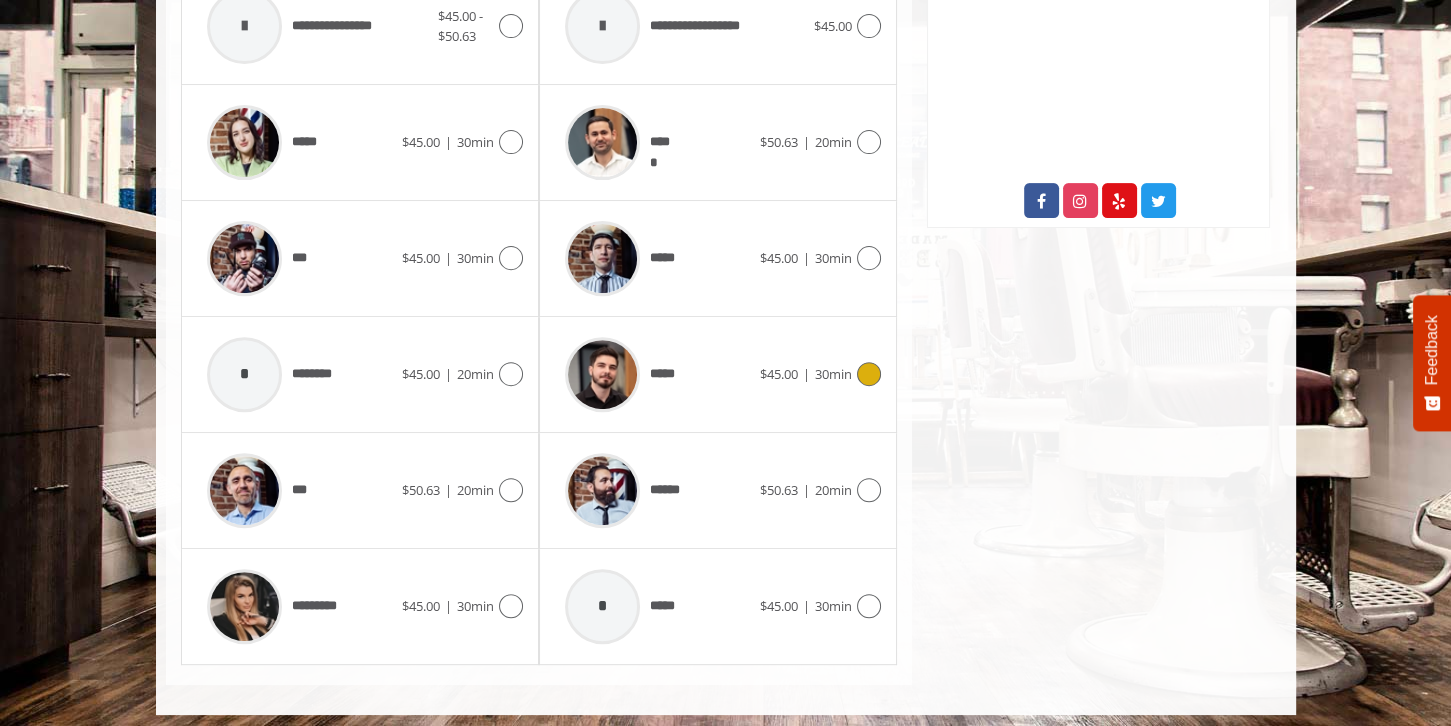 click on "*****" at bounding box center [657, 374] 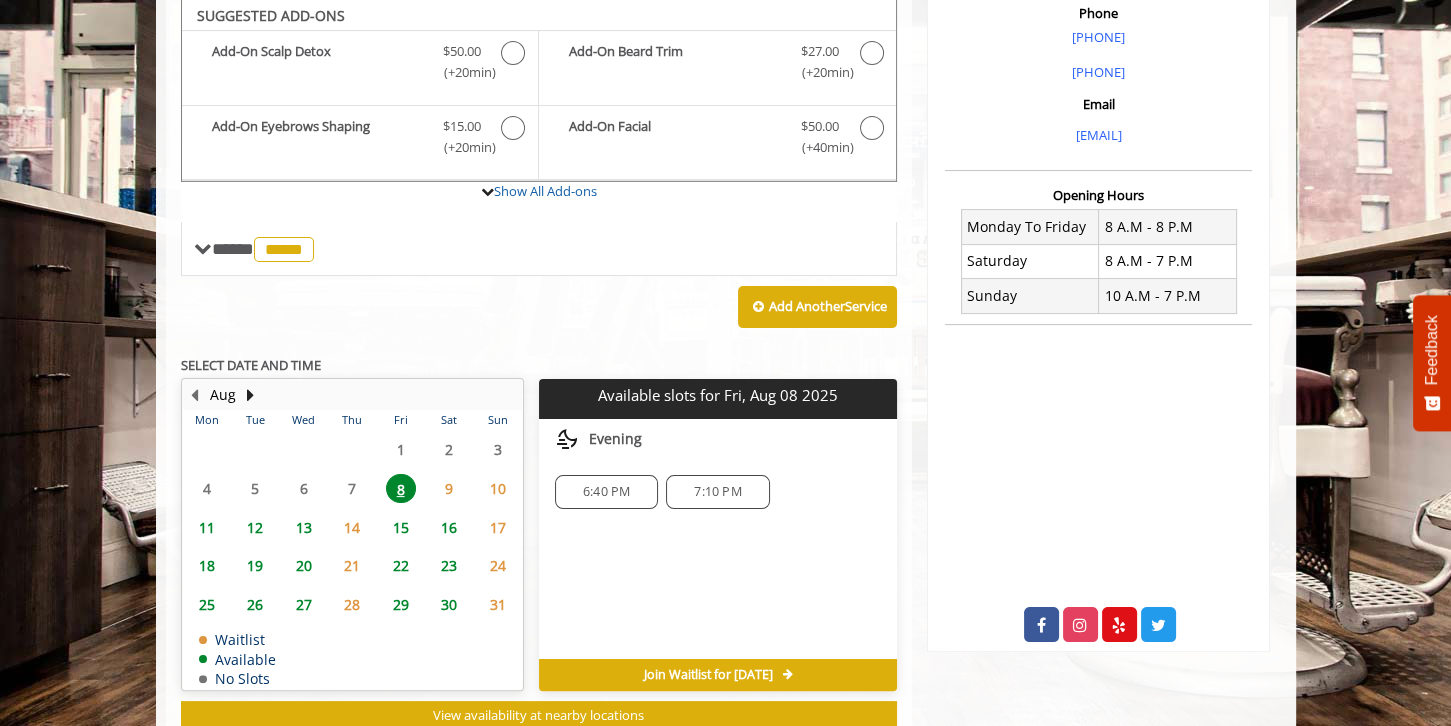 scroll, scrollTop: 593, scrollLeft: 0, axis: vertical 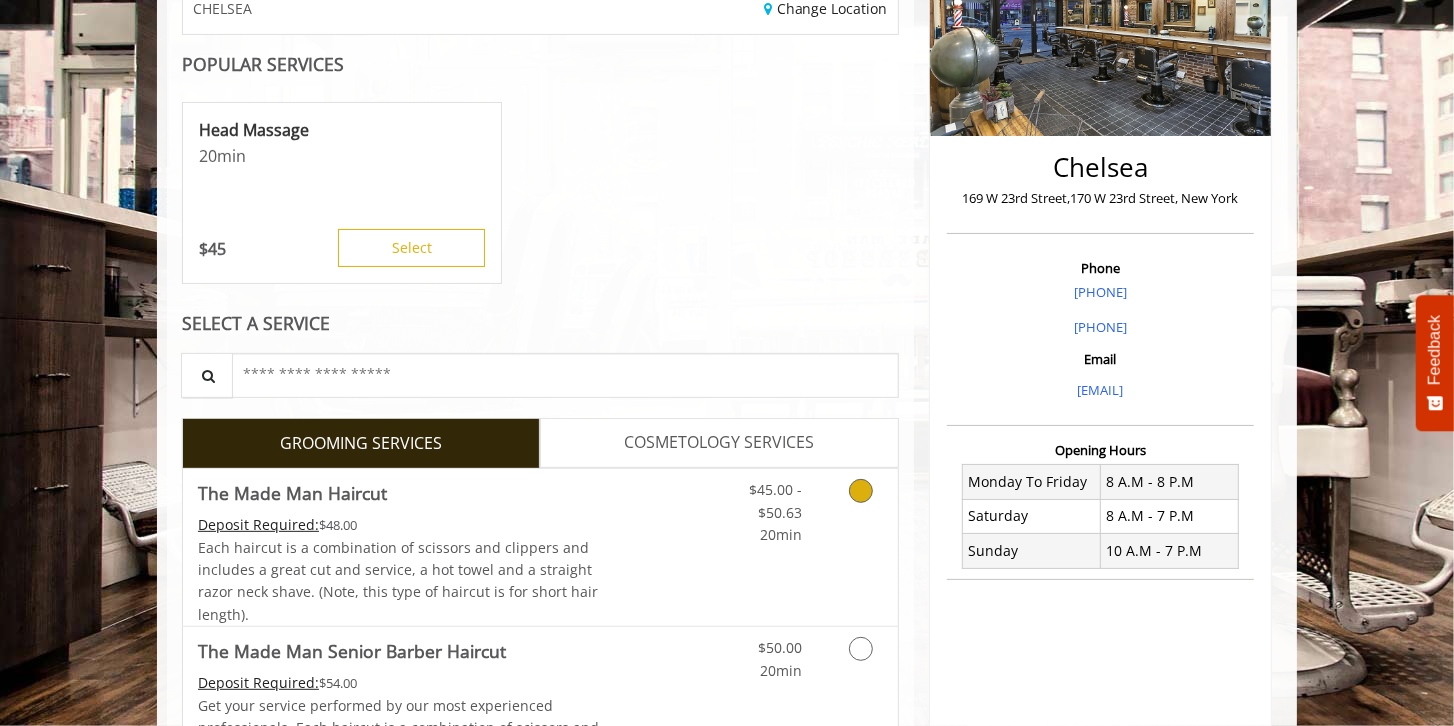 click on "Deposit Required:  $48.00" at bounding box center [399, 525] 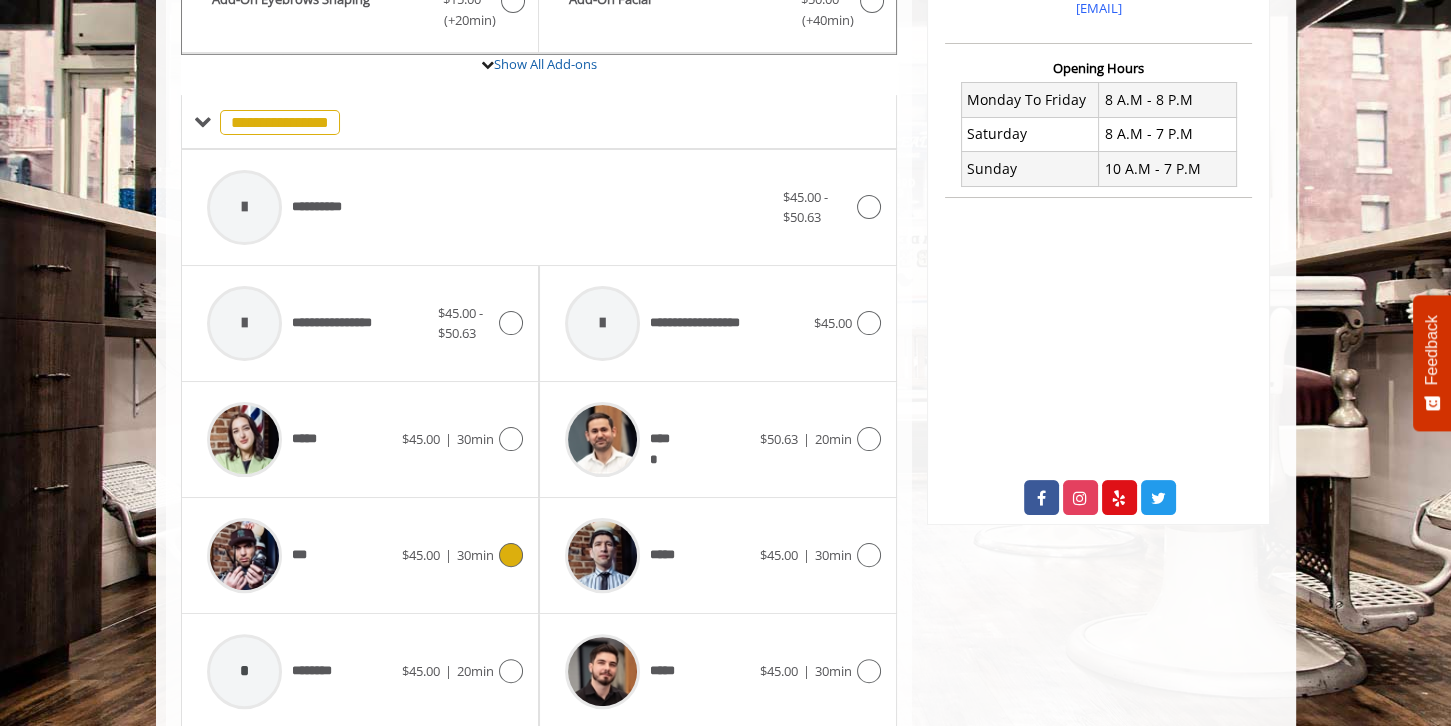 scroll, scrollTop: 764, scrollLeft: 0, axis: vertical 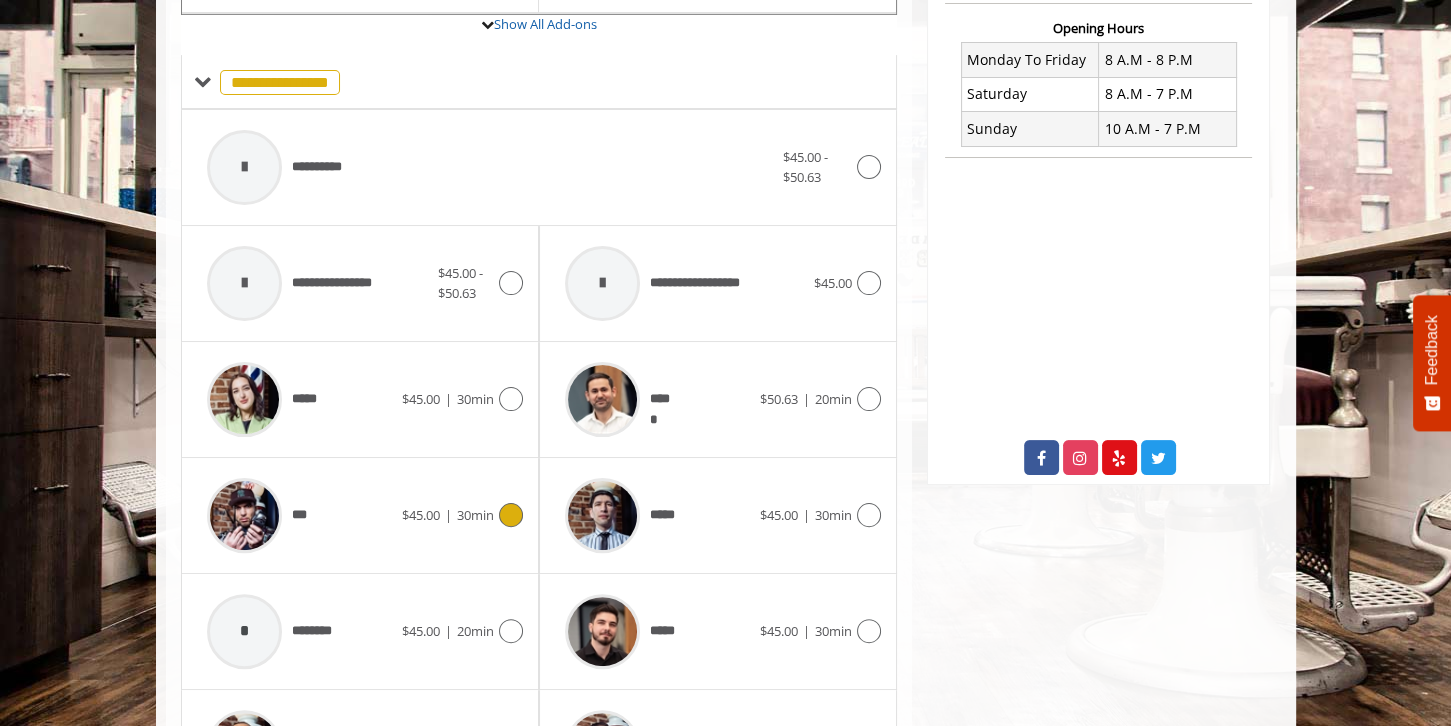 click on "***" at bounding box center (299, 515) 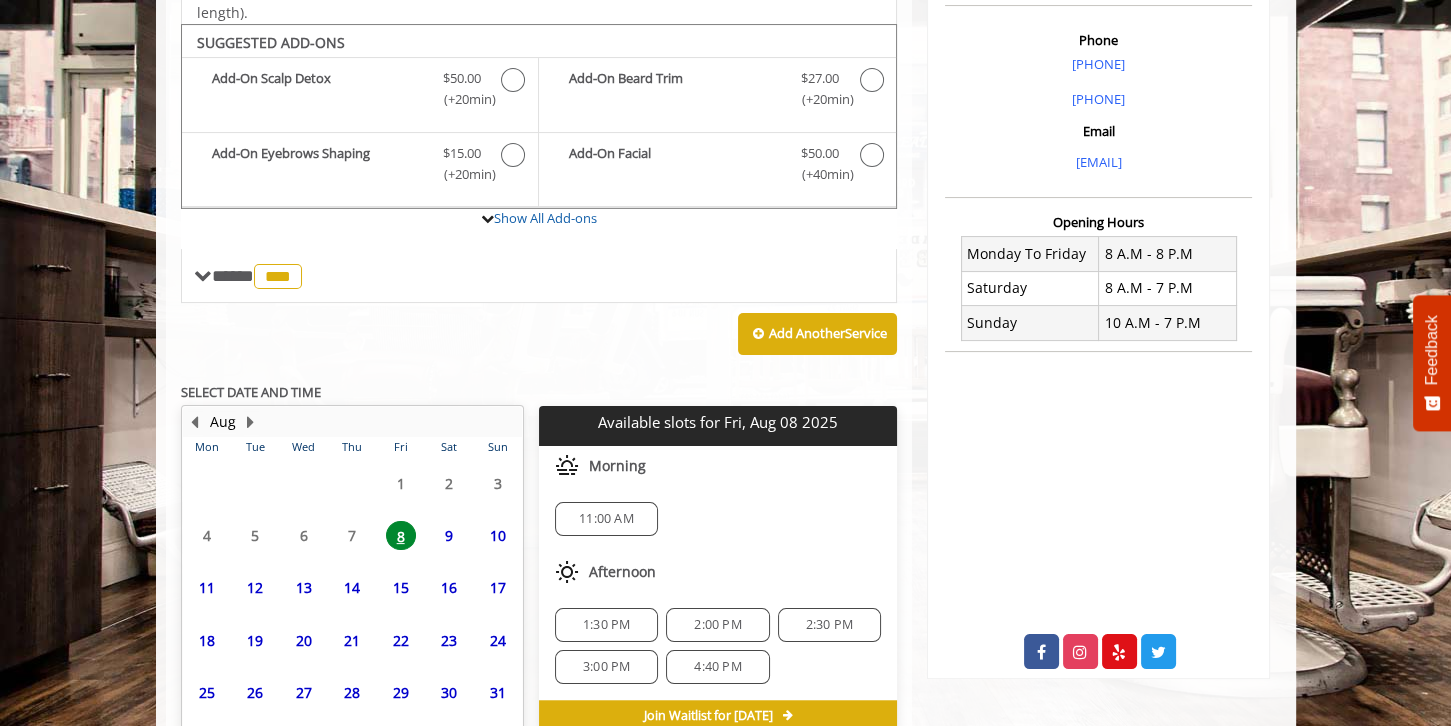 scroll, scrollTop: 654, scrollLeft: 0, axis: vertical 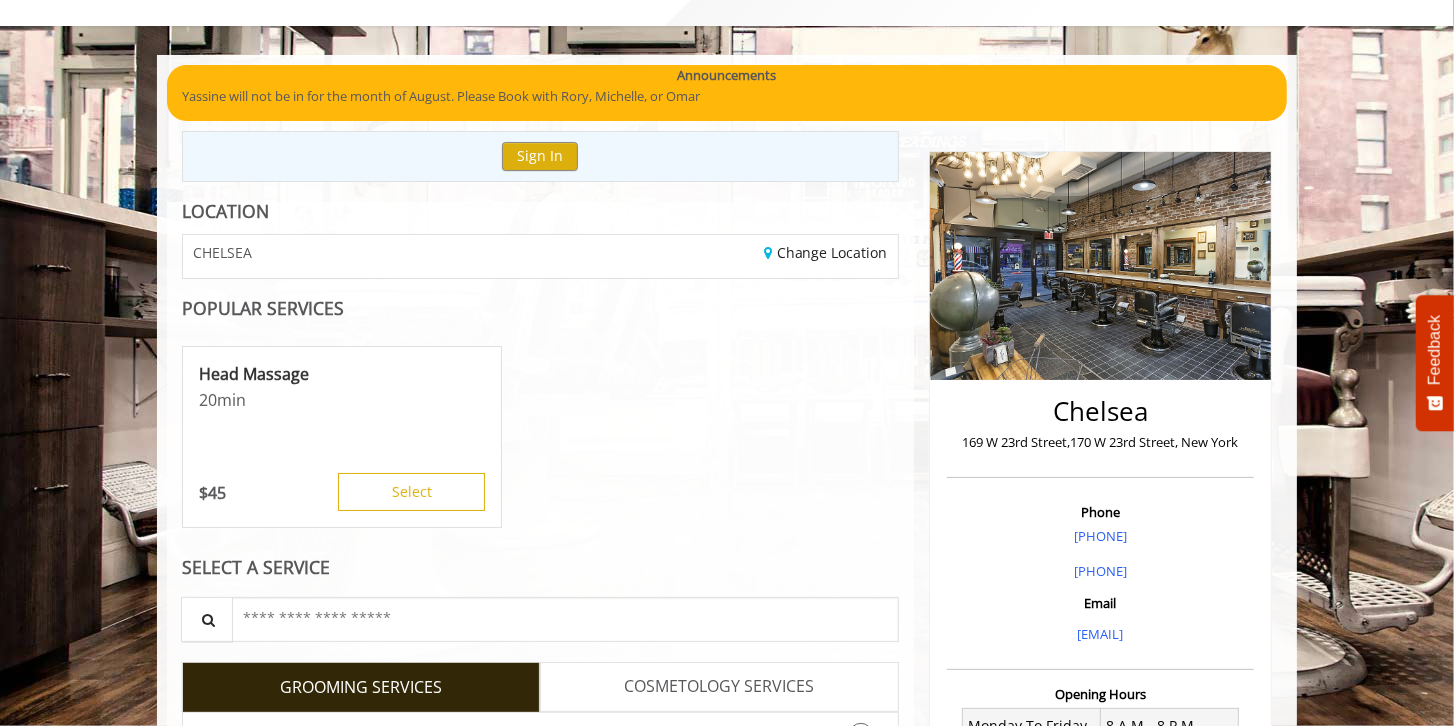 click on "LOCATION CHELSEA   Change  Location  POPULAR SERVICES Head Massage 20 min    $ 45  Select SELECT A SERVICE Search for a Service GROOMING SERVICES COSMETOLOGY SERVICES The Made Man Haircut Deposit Required:  $48.00  Each haircut is a combination of scissors and clippers and includes a great cut and service, a hot towel and a straight razor neck shave. (Note, this type of haircut is for short hair length). Discounted Price $45.00 - $50.63 20min The Made Man Senior Barber Haircut Deposit Required:  $54.00  Get your service performed by our most experienced professionals. Each haircut is a combination of scissors and clippers and includes a great cut and service, a hot towel and a straight razor neck shave. (Note, this type of haircut is for short hair length). Discounted Price $50.00 20min The Made Man Master Haircut Deposit Required:  $70.00  Discounted Price $65.00 40min Scissor Cut Deposit Required:  $55.00  Discounted Price $50.00 40min Buzz Cut/Senior Cut Deposit Required:  $38.50  Discounted Price $35.00" 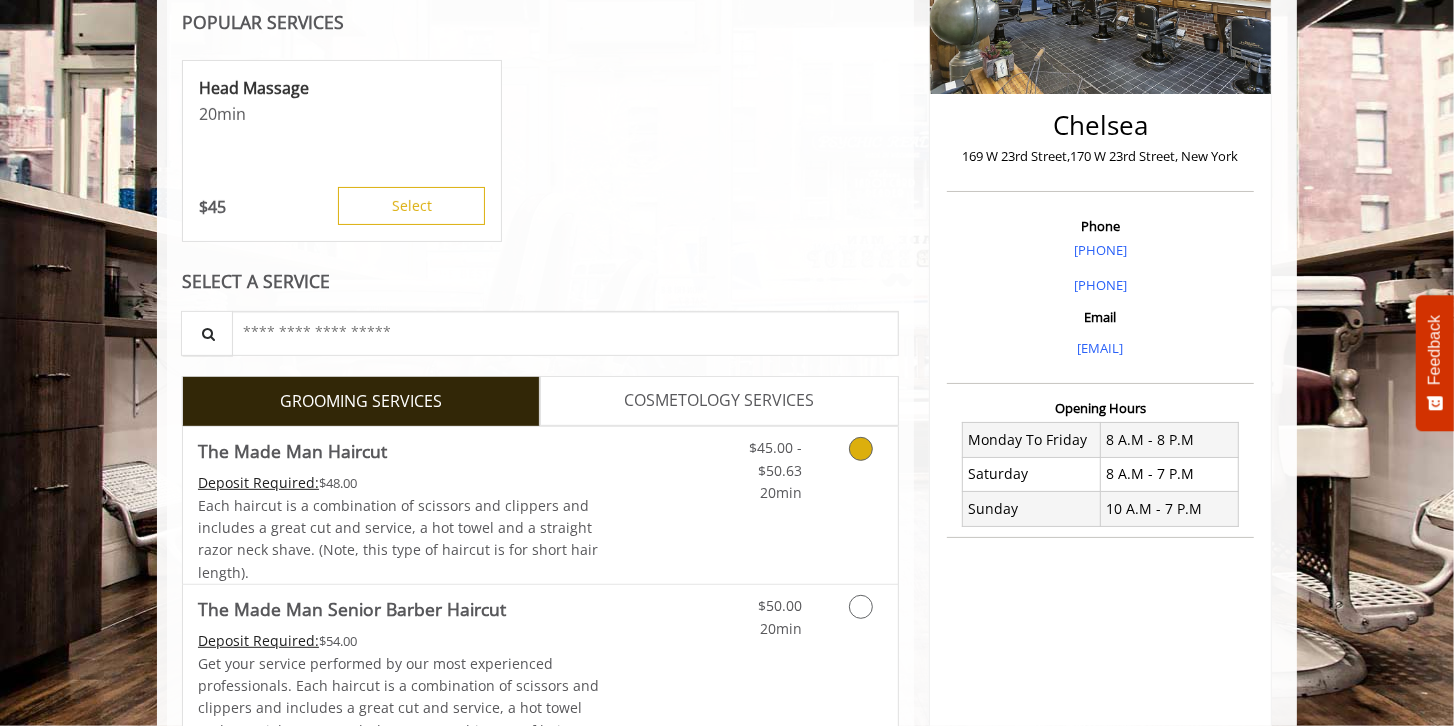 click on "Each haircut is a combination of scissors and clippers and includes a great cut and service, a hot towel and a straight razor neck shave. (Note, this type of haircut is for short hair length)." at bounding box center [398, 539] 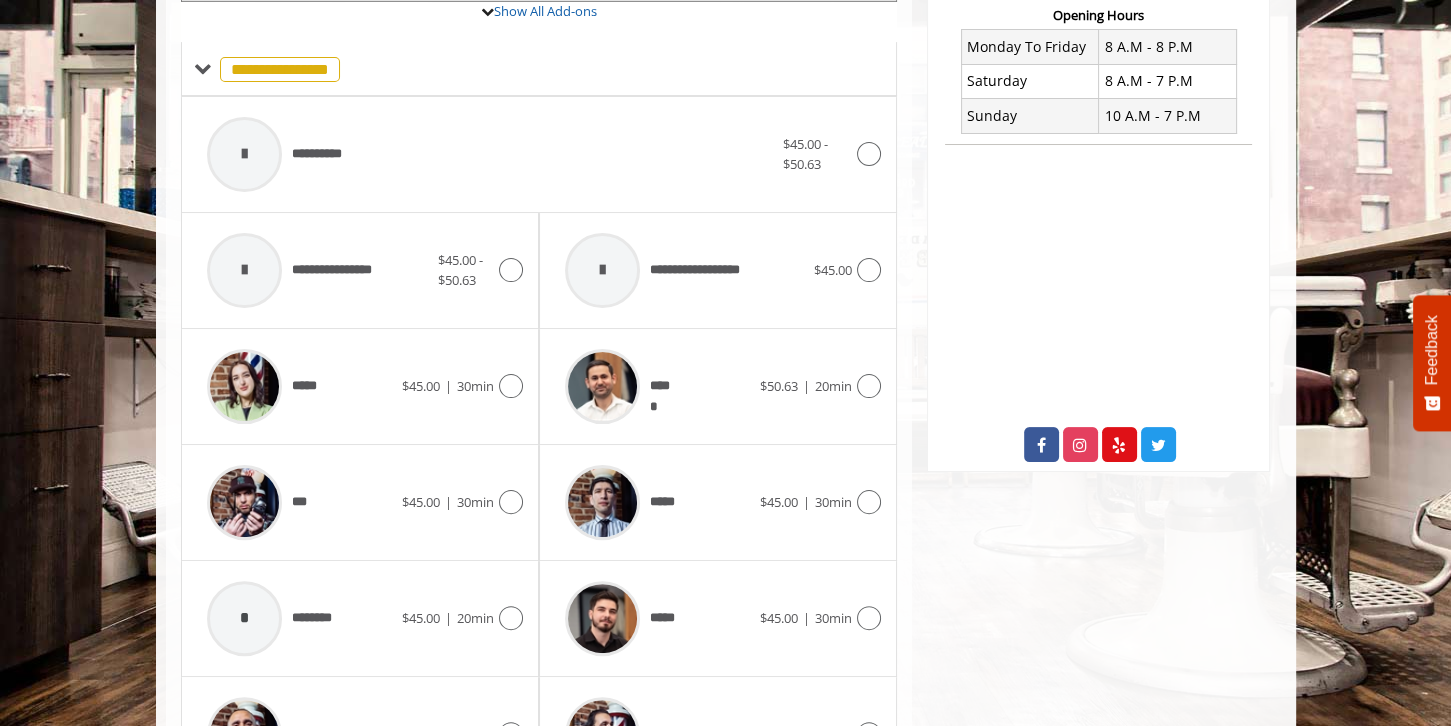 scroll, scrollTop: 821, scrollLeft: 0, axis: vertical 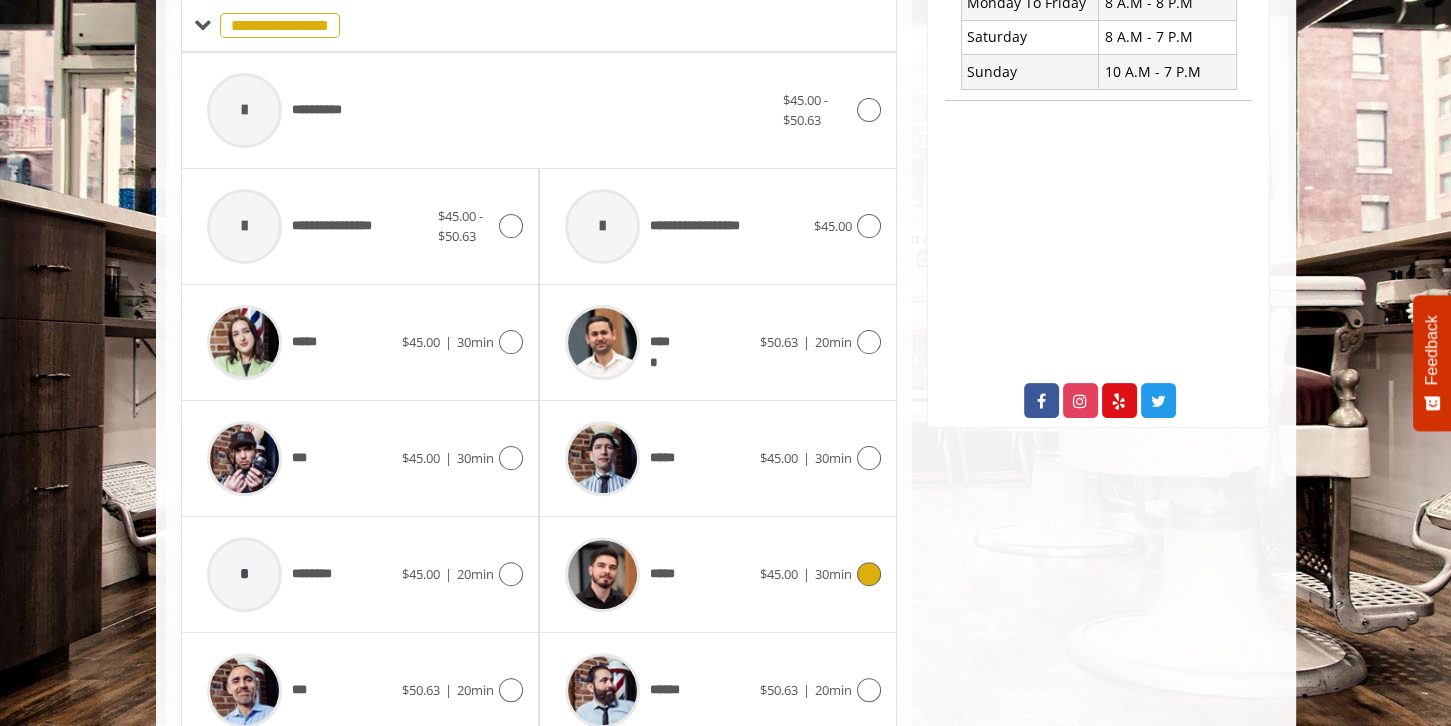 click on "*****" at bounding box center [657, 574] 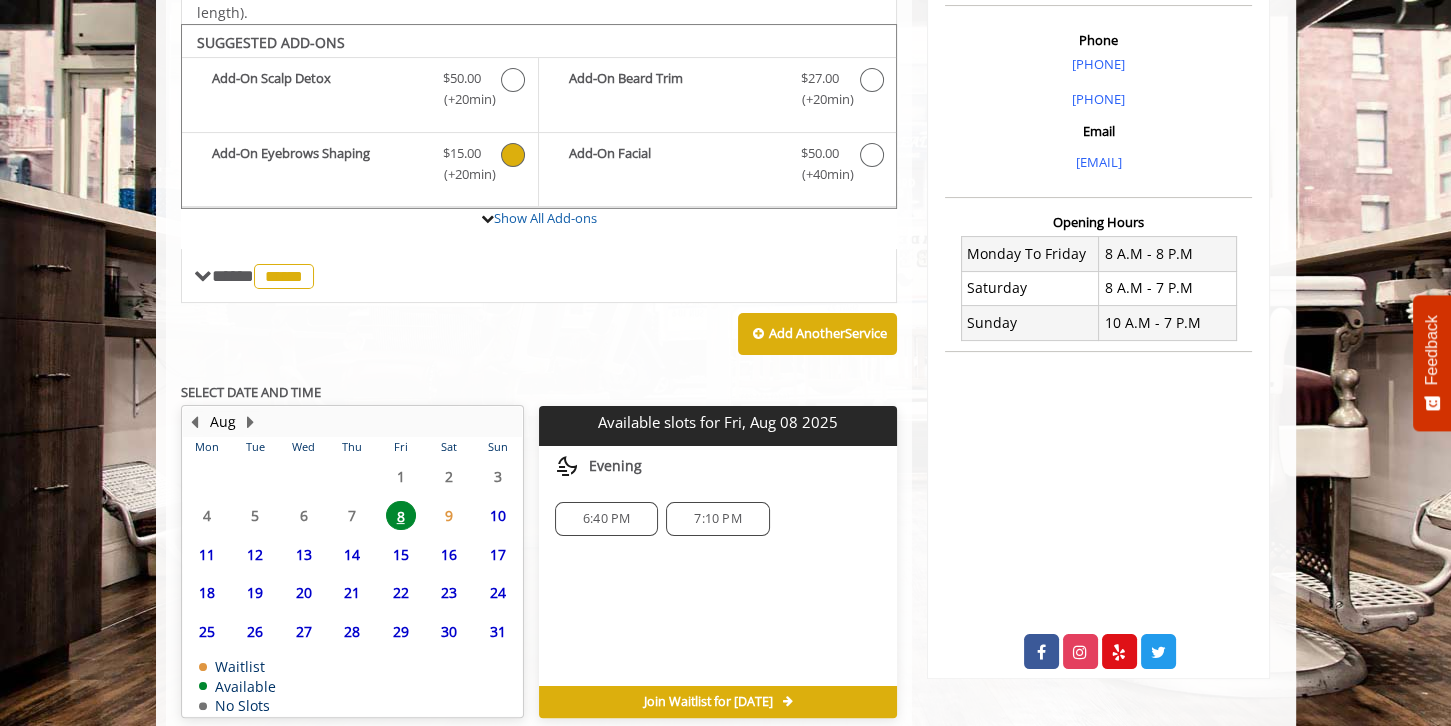 scroll, scrollTop: 654, scrollLeft: 0, axis: vertical 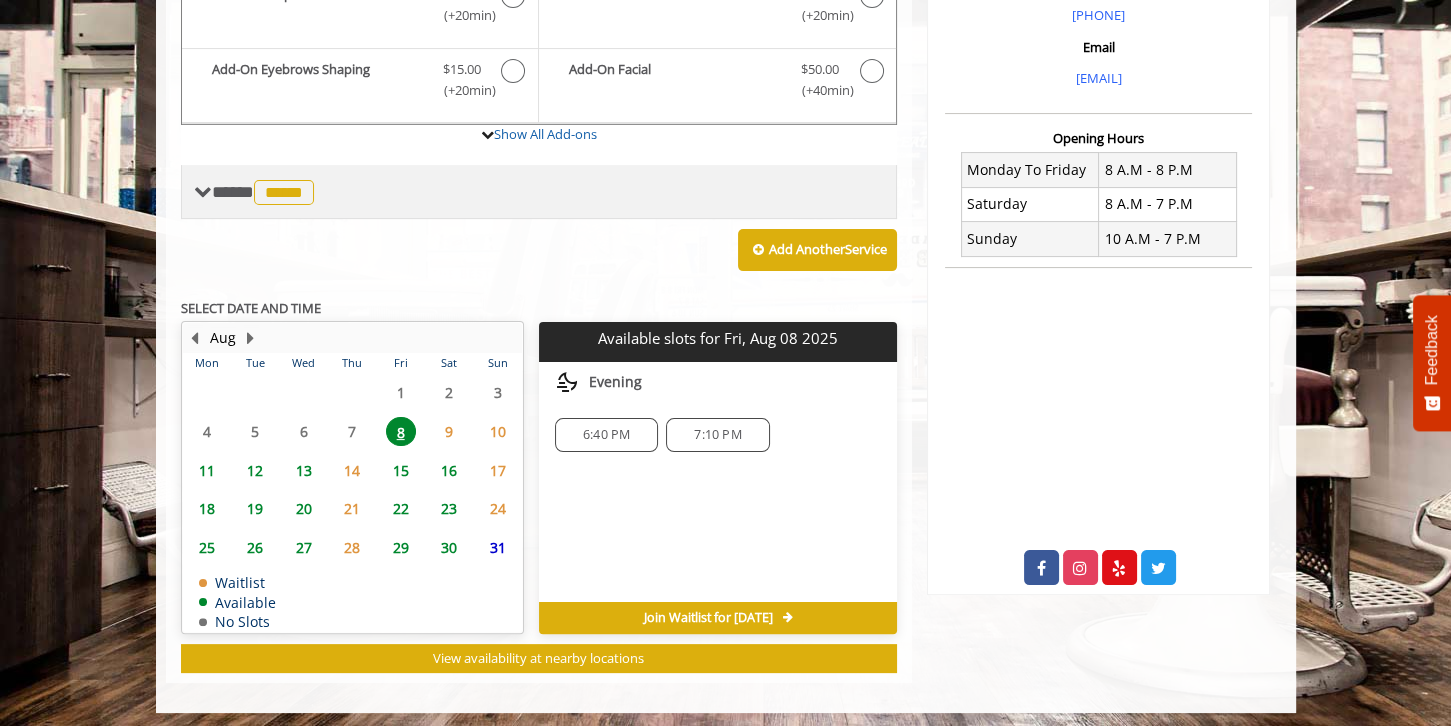 click on "*****" at bounding box center [284, 192] 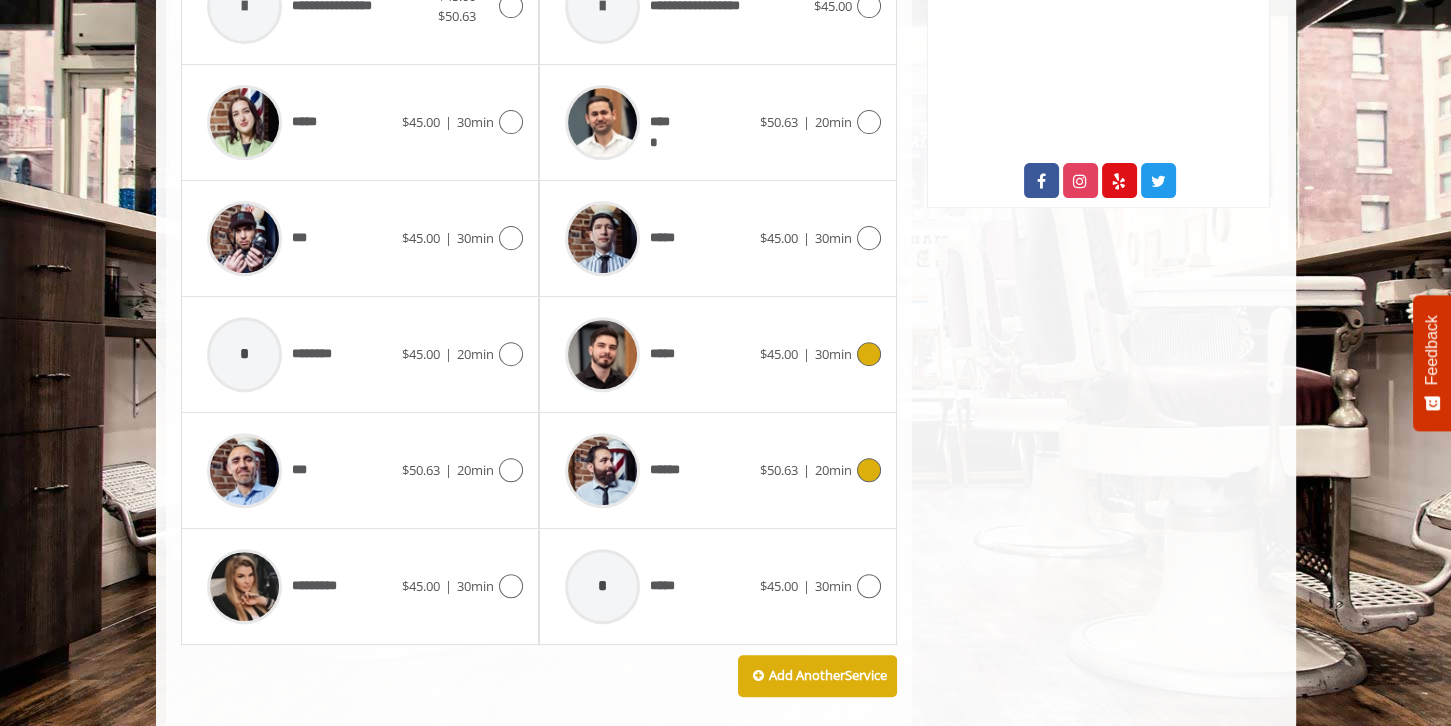 scroll, scrollTop: 1045, scrollLeft: 0, axis: vertical 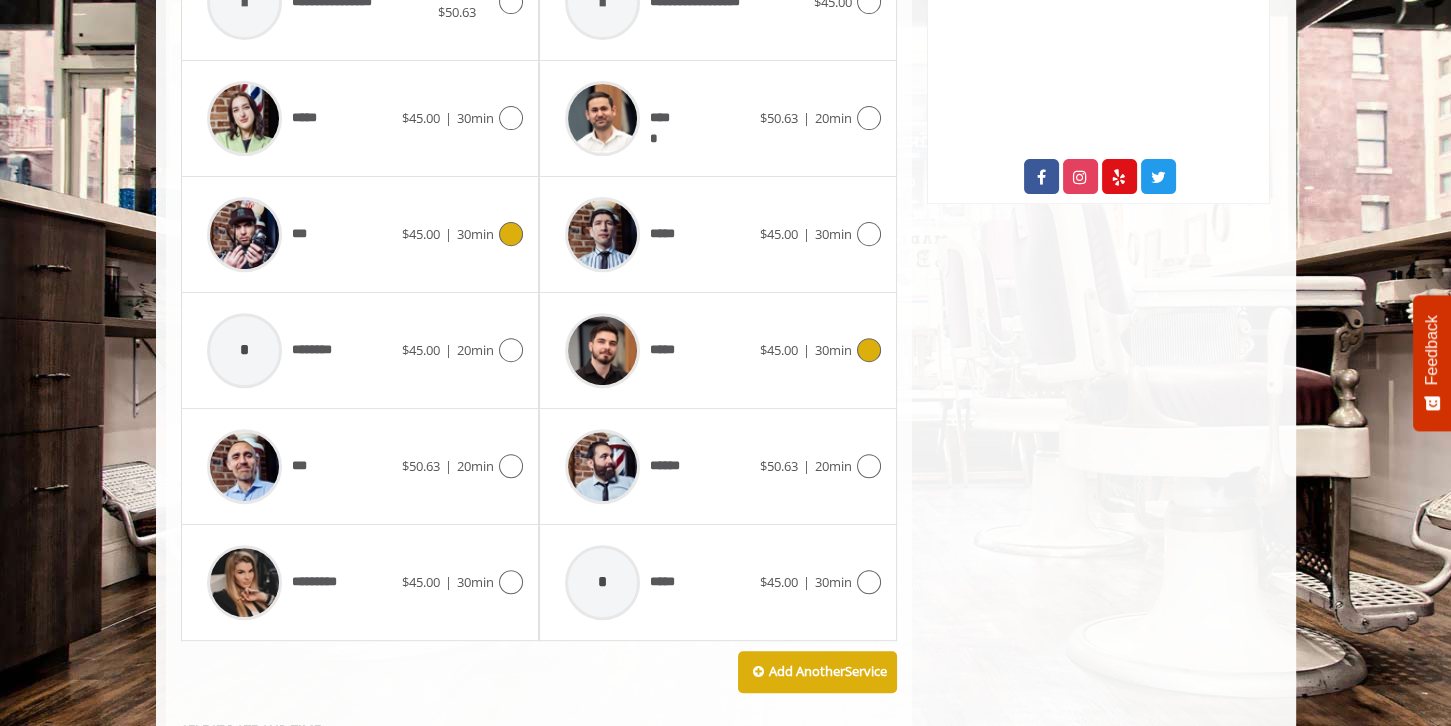 click on "***" at bounding box center (299, 234) 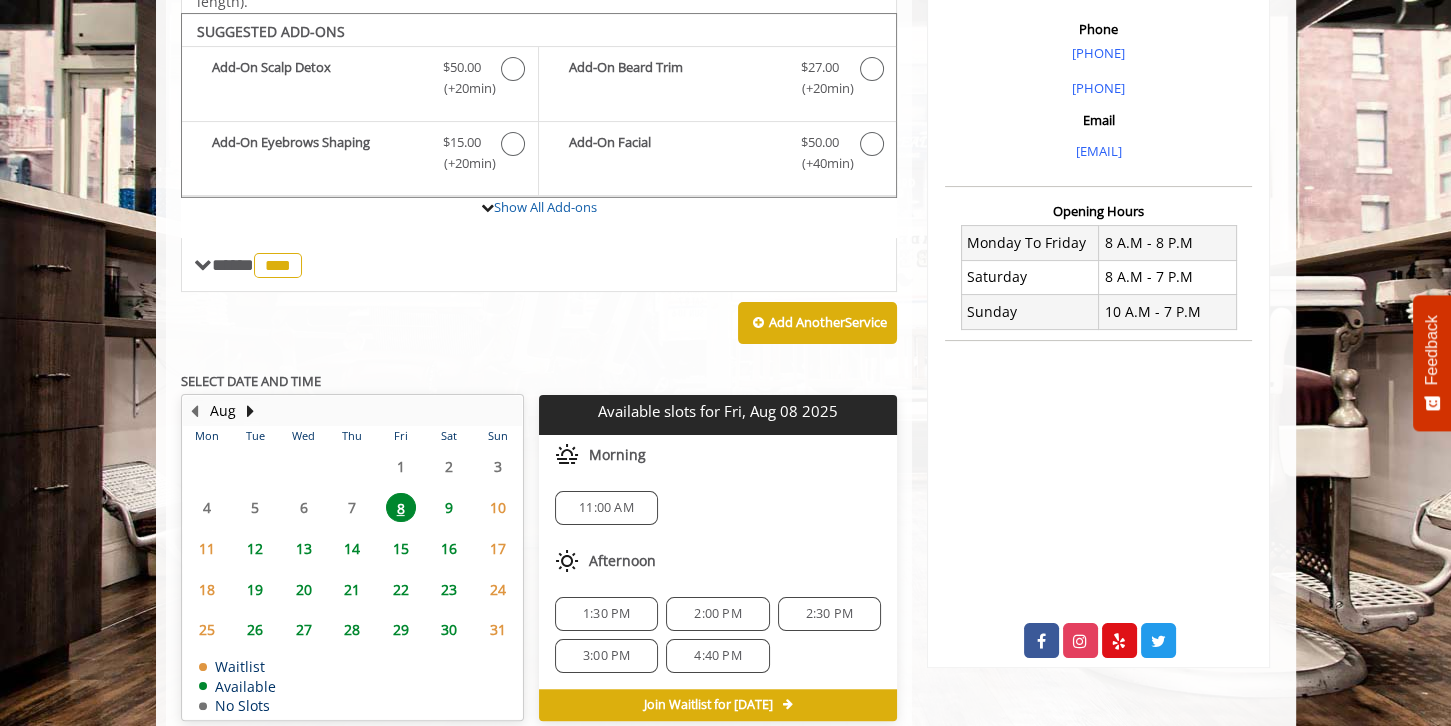 scroll, scrollTop: 593, scrollLeft: 0, axis: vertical 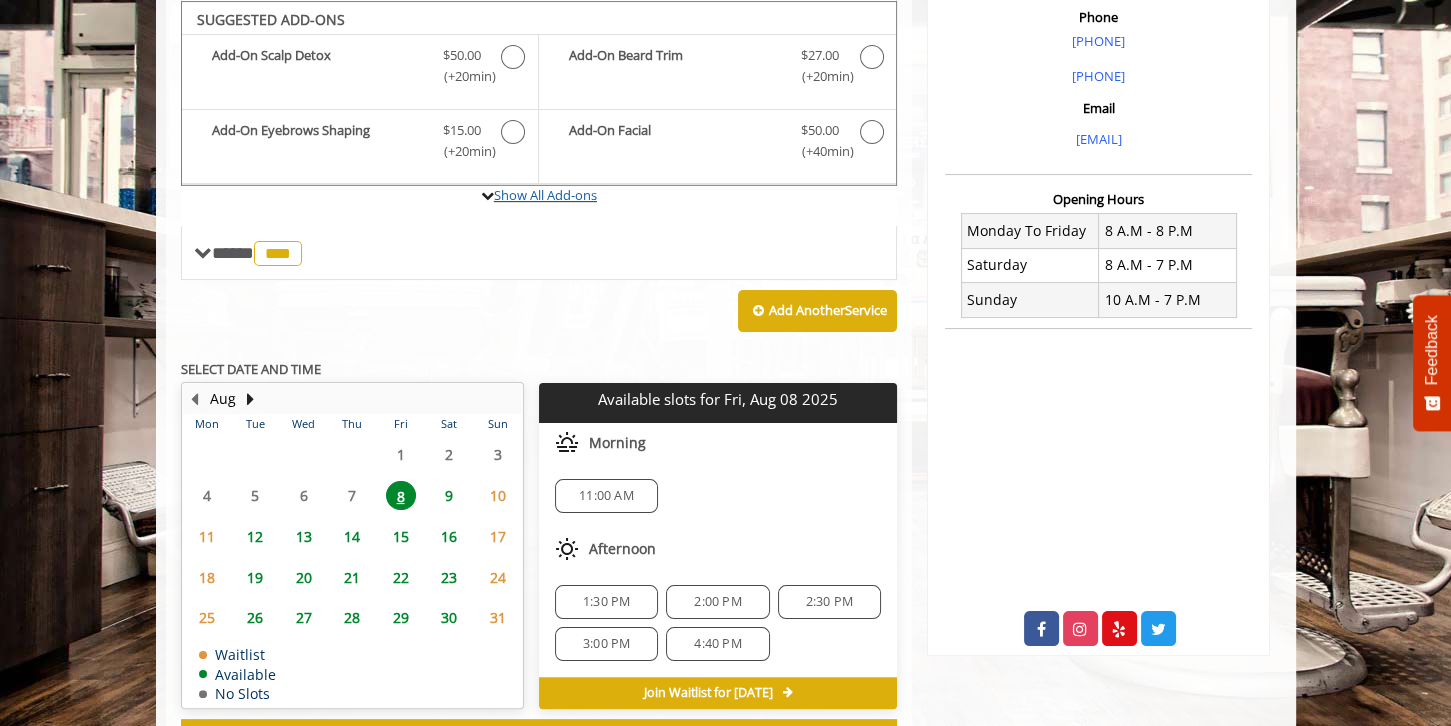 click on "Show All Add-ons" 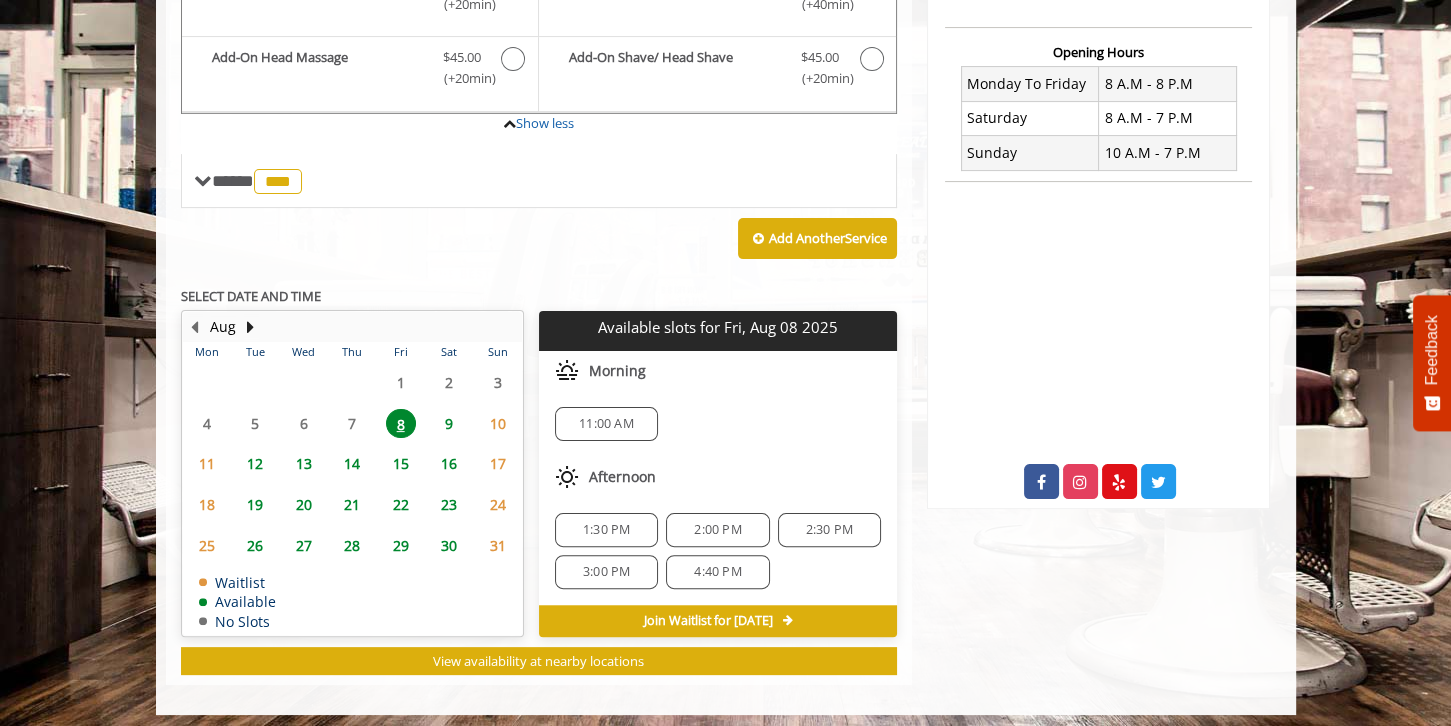 scroll, scrollTop: 740, scrollLeft: 0, axis: vertical 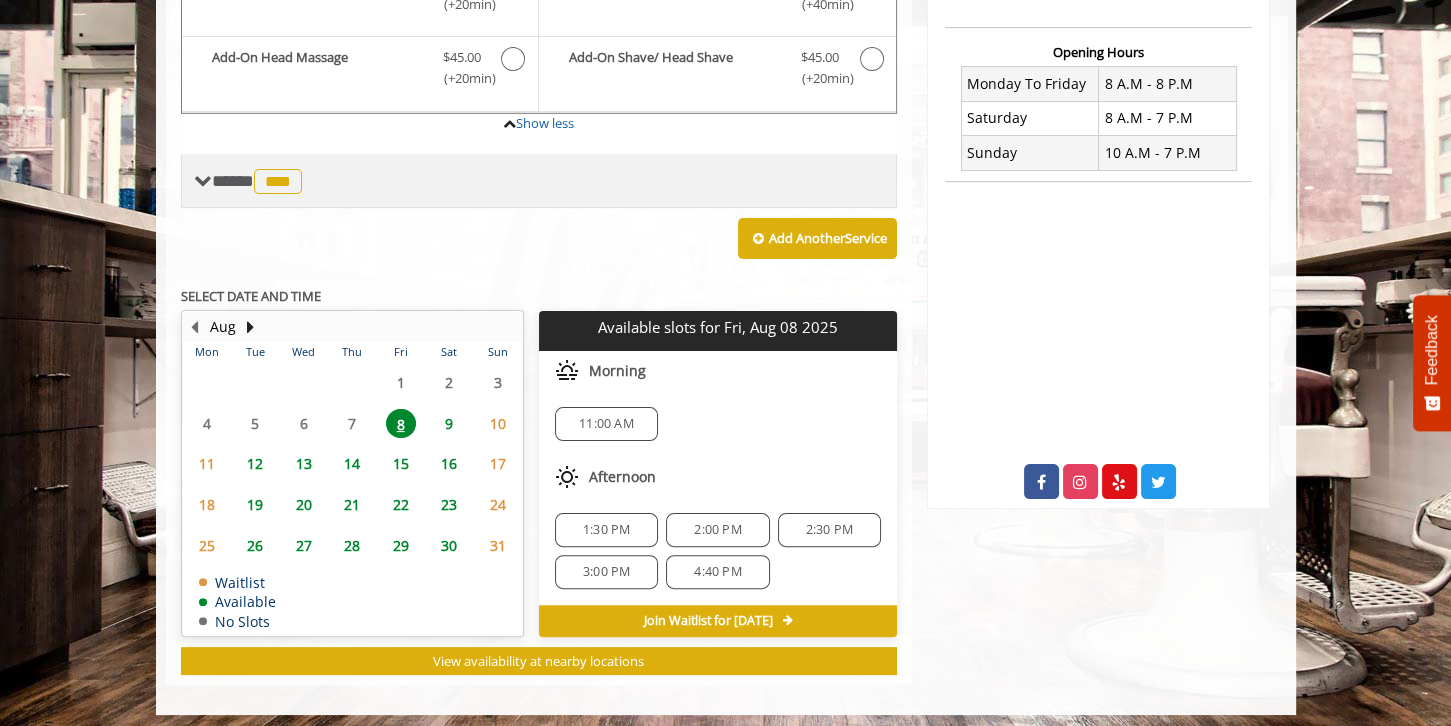 click on "***" at bounding box center [278, 181] 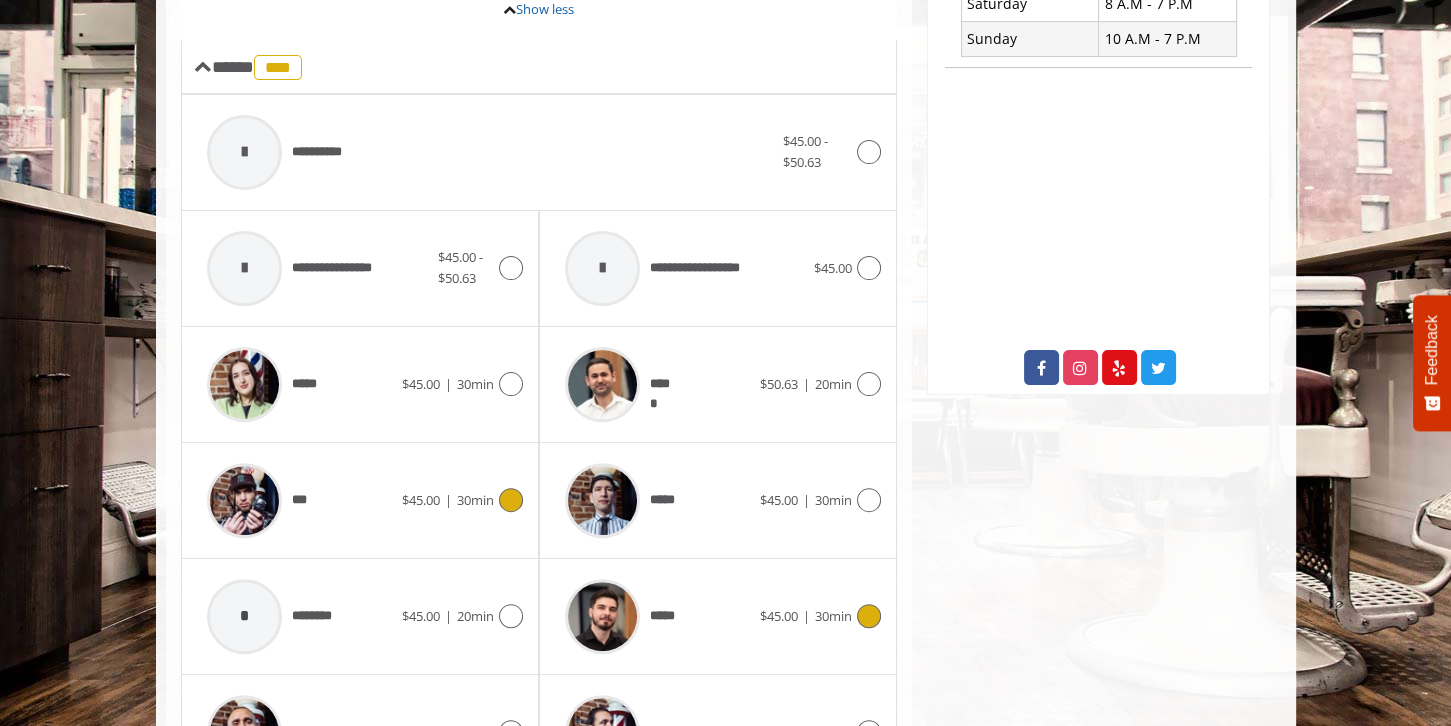 click on "*****" at bounding box center [657, 616] 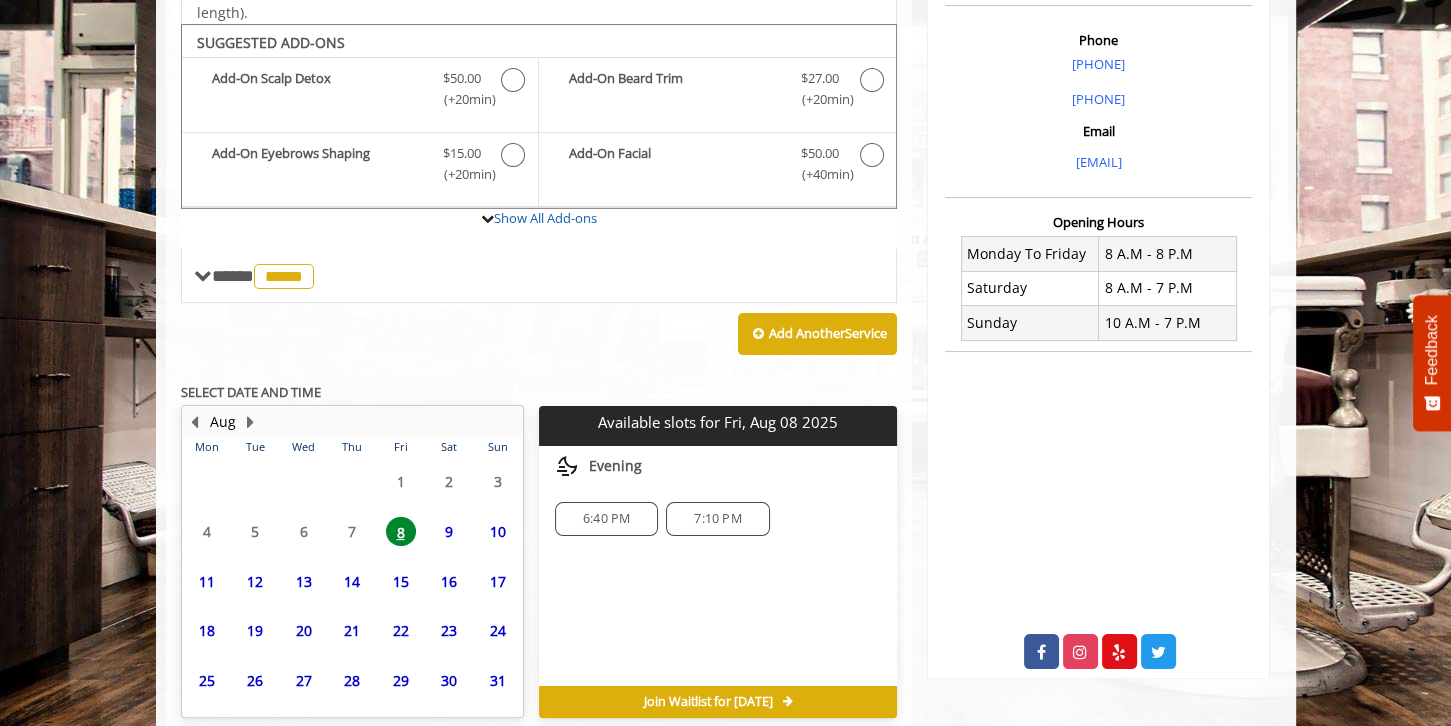 scroll, scrollTop: 654, scrollLeft: 0, axis: vertical 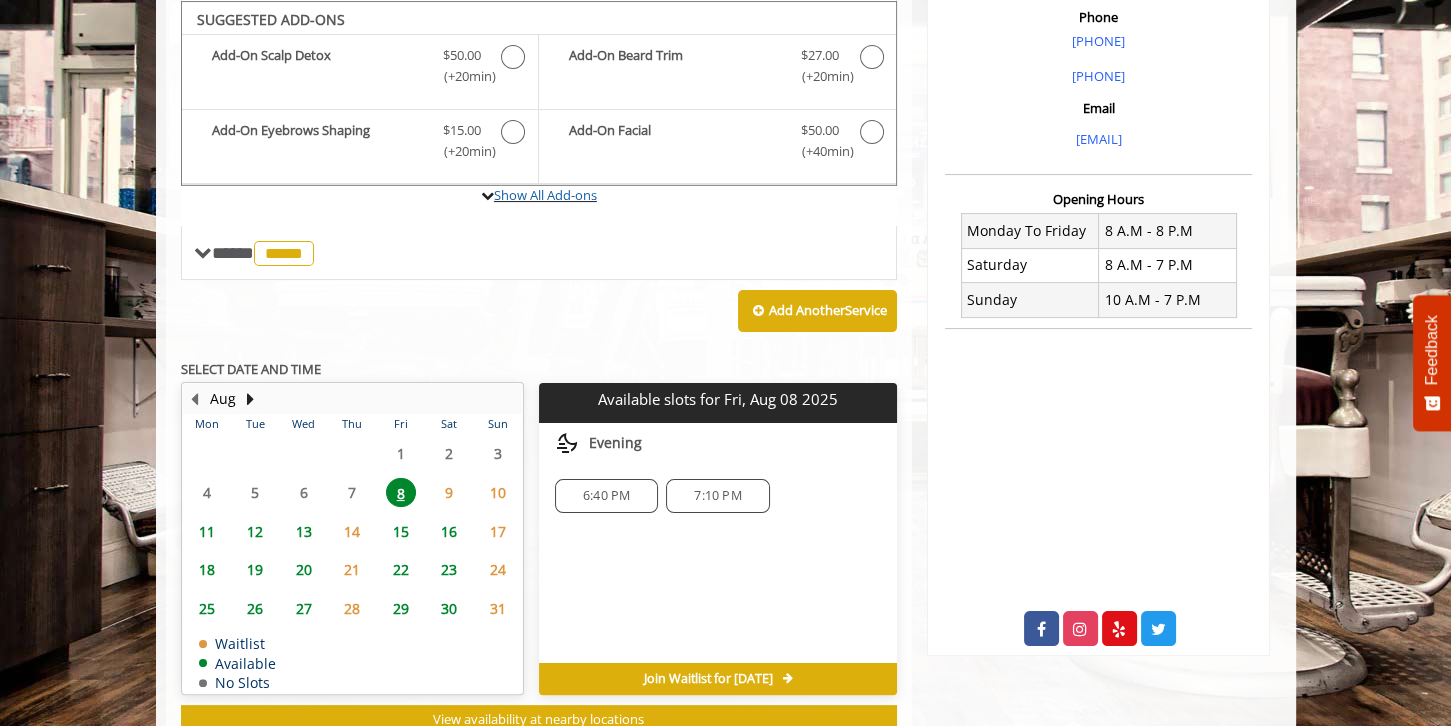 click on "Show All Add-ons" 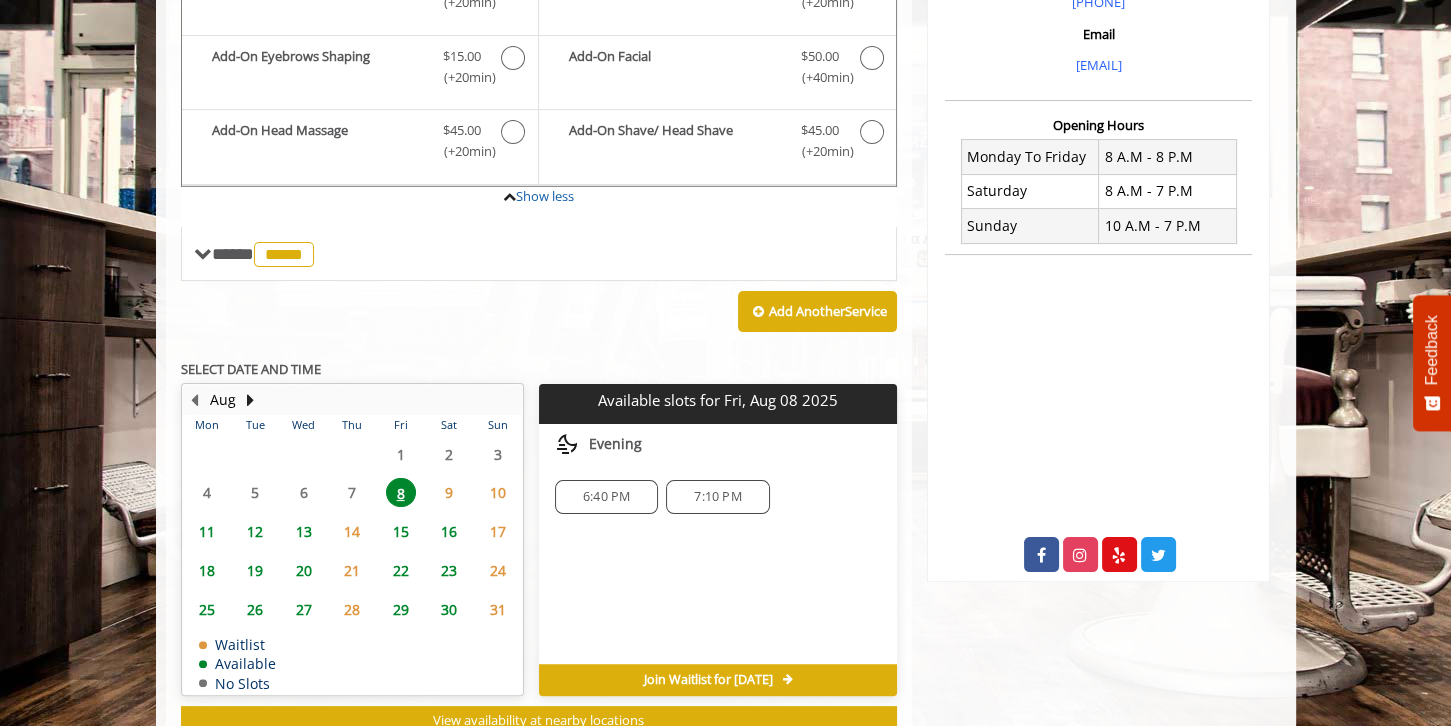click on "*****" at bounding box center [284, 254] 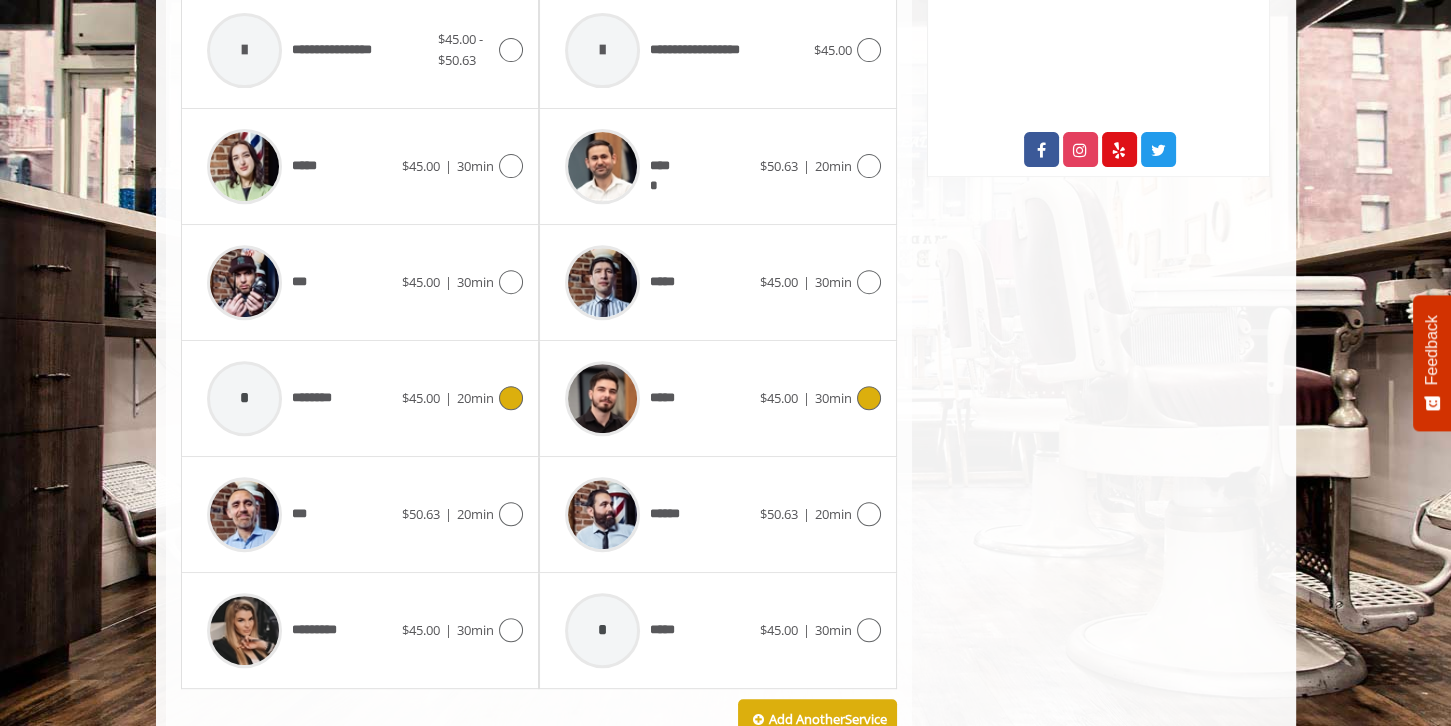 scroll, scrollTop: 1072, scrollLeft: 0, axis: vertical 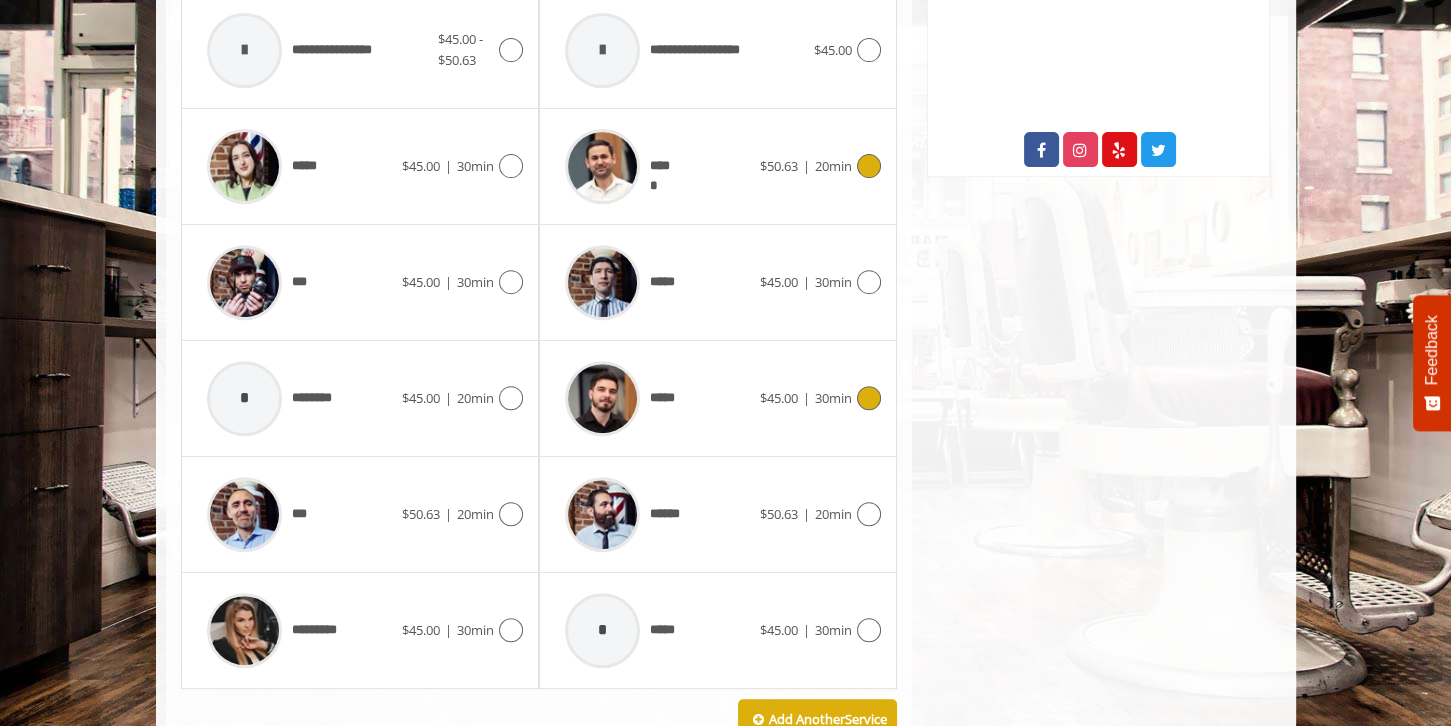 click on "*****" at bounding box center [657, 166] 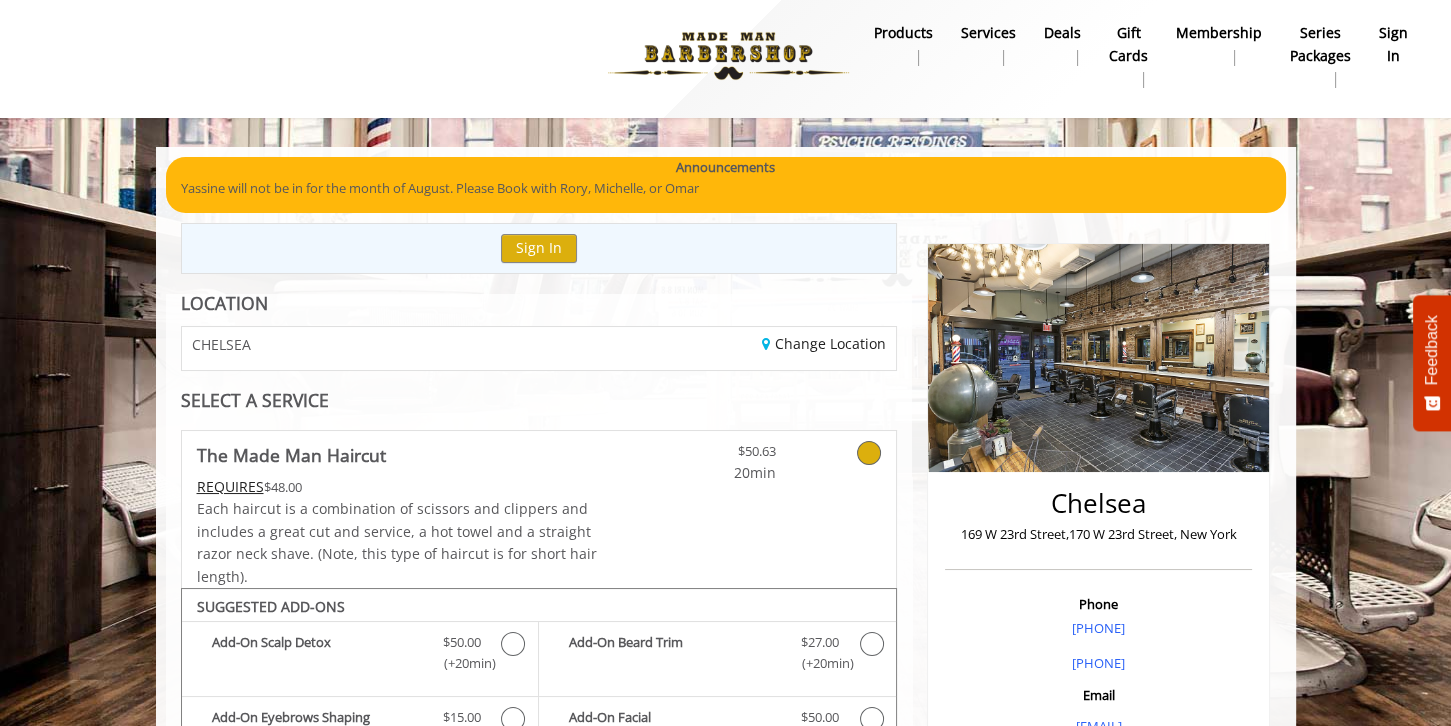 scroll, scrollTop: 188, scrollLeft: 0, axis: vertical 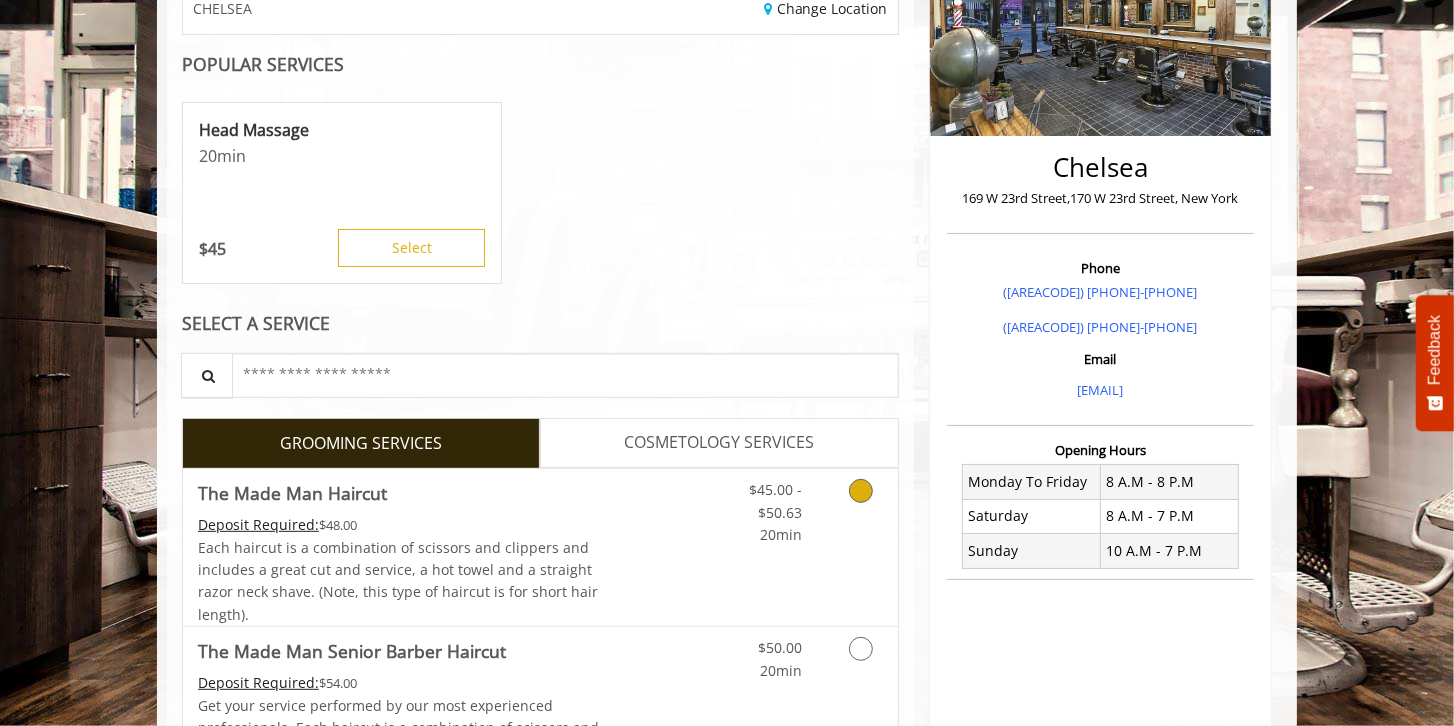 click on "Each haircut is a combination of scissors and clippers and includes a great cut and service, a hot towel and a straight razor neck shave. (Note, this type of haircut is for short hair length)." at bounding box center (398, 581) 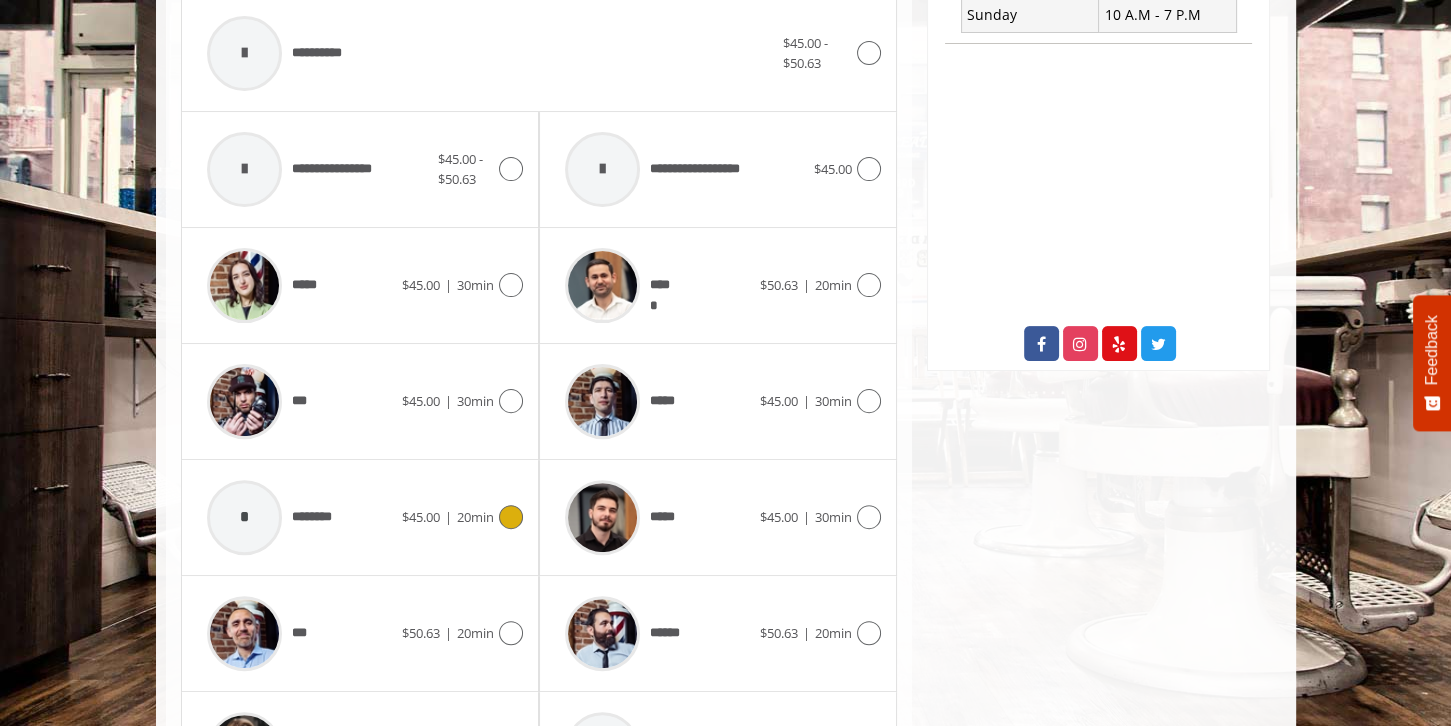 click on "* ********" at bounding box center (299, 517) 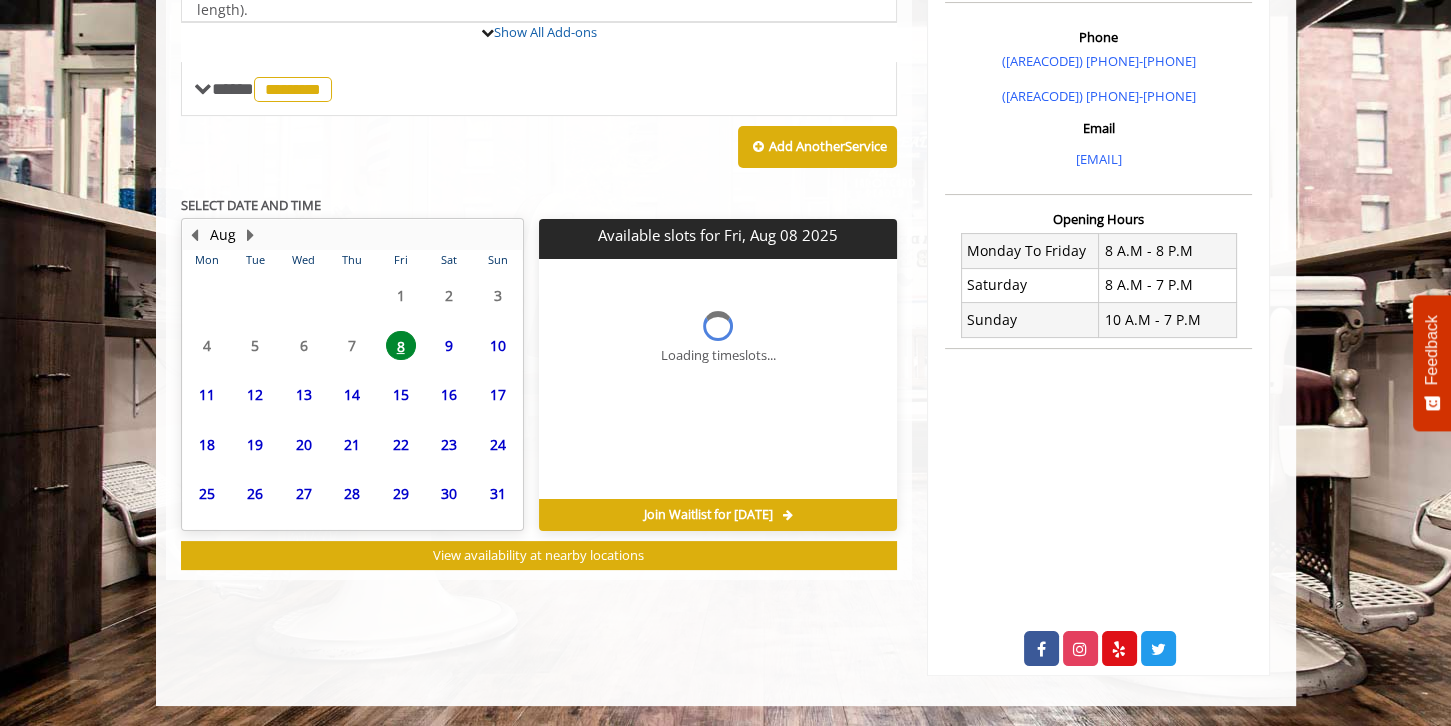 scroll, scrollTop: 570, scrollLeft: 0, axis: vertical 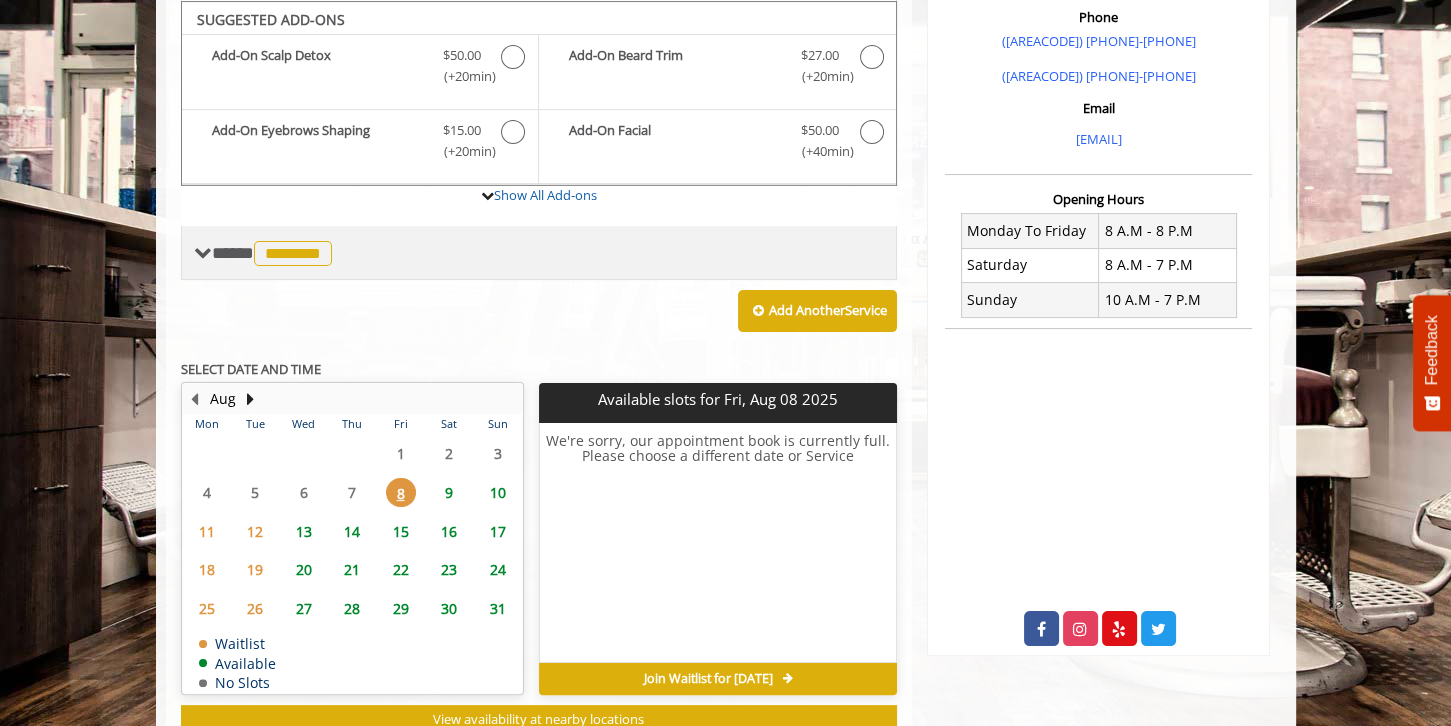 click on "**** ********    ********" at bounding box center (539, 253) 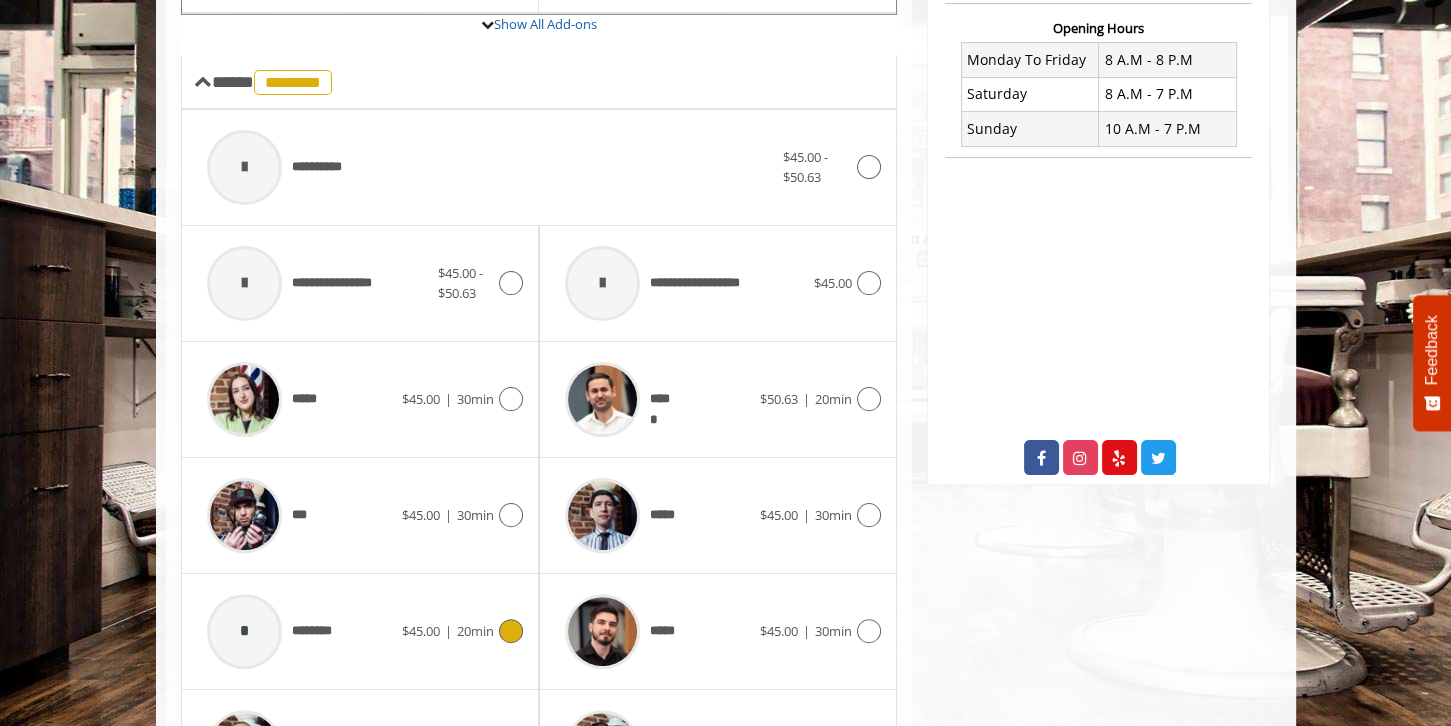 click on "***" at bounding box center [299, 515] 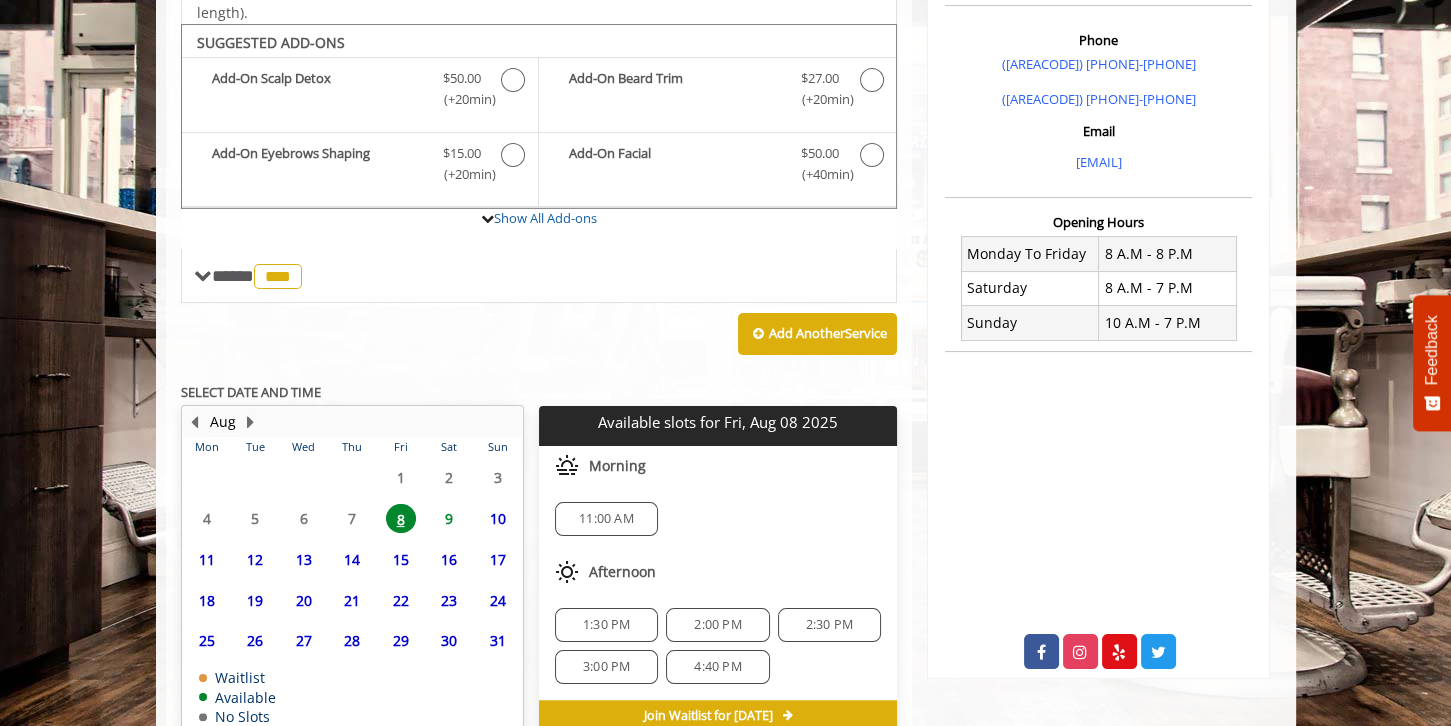 scroll, scrollTop: 666, scrollLeft: 0, axis: vertical 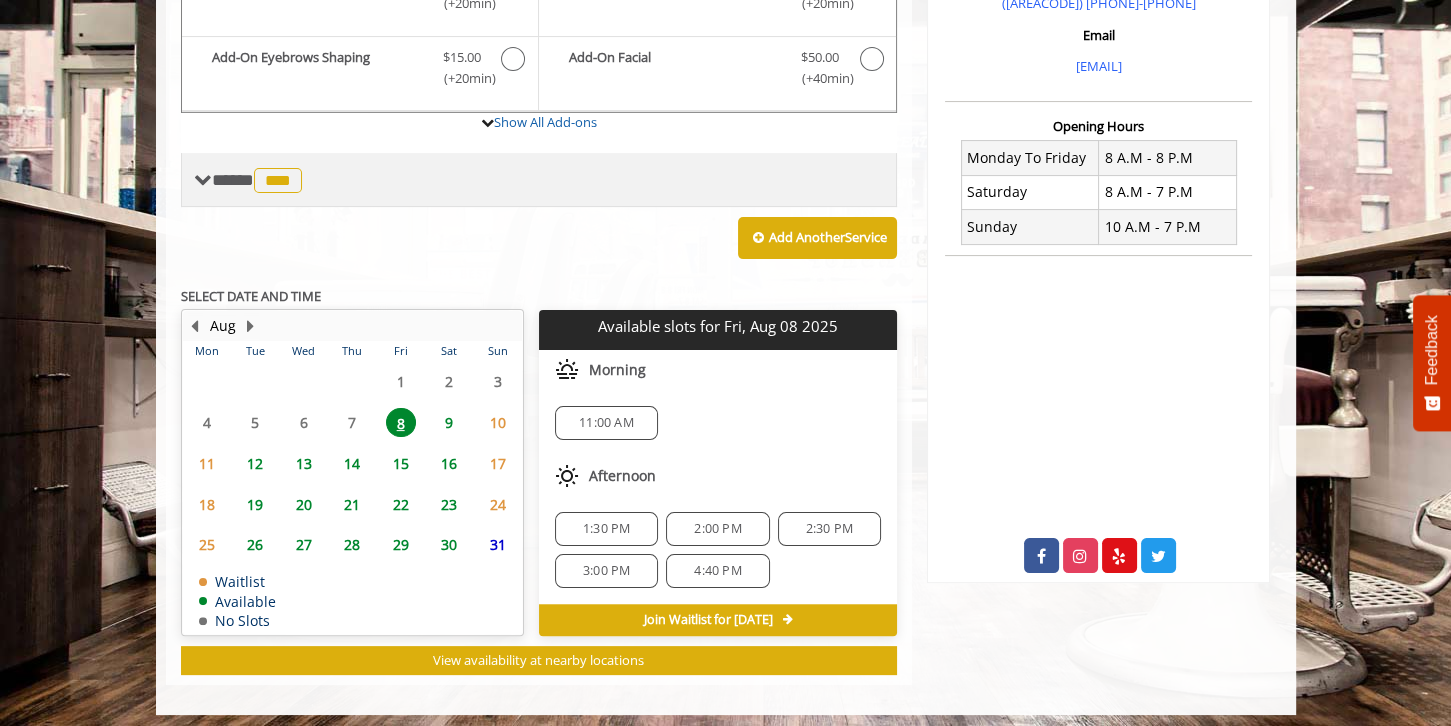 click on "**** ***    ********" at bounding box center (539, 180) 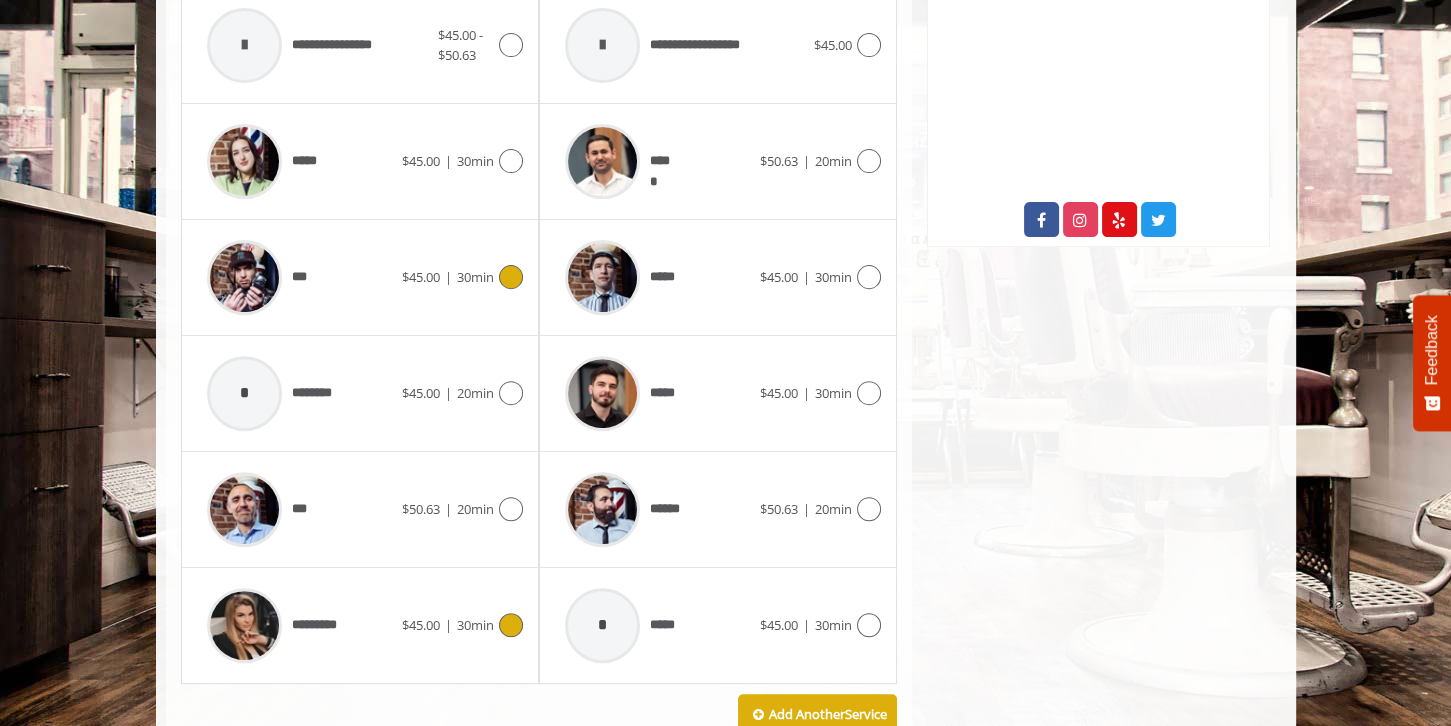scroll, scrollTop: 993, scrollLeft: 0, axis: vertical 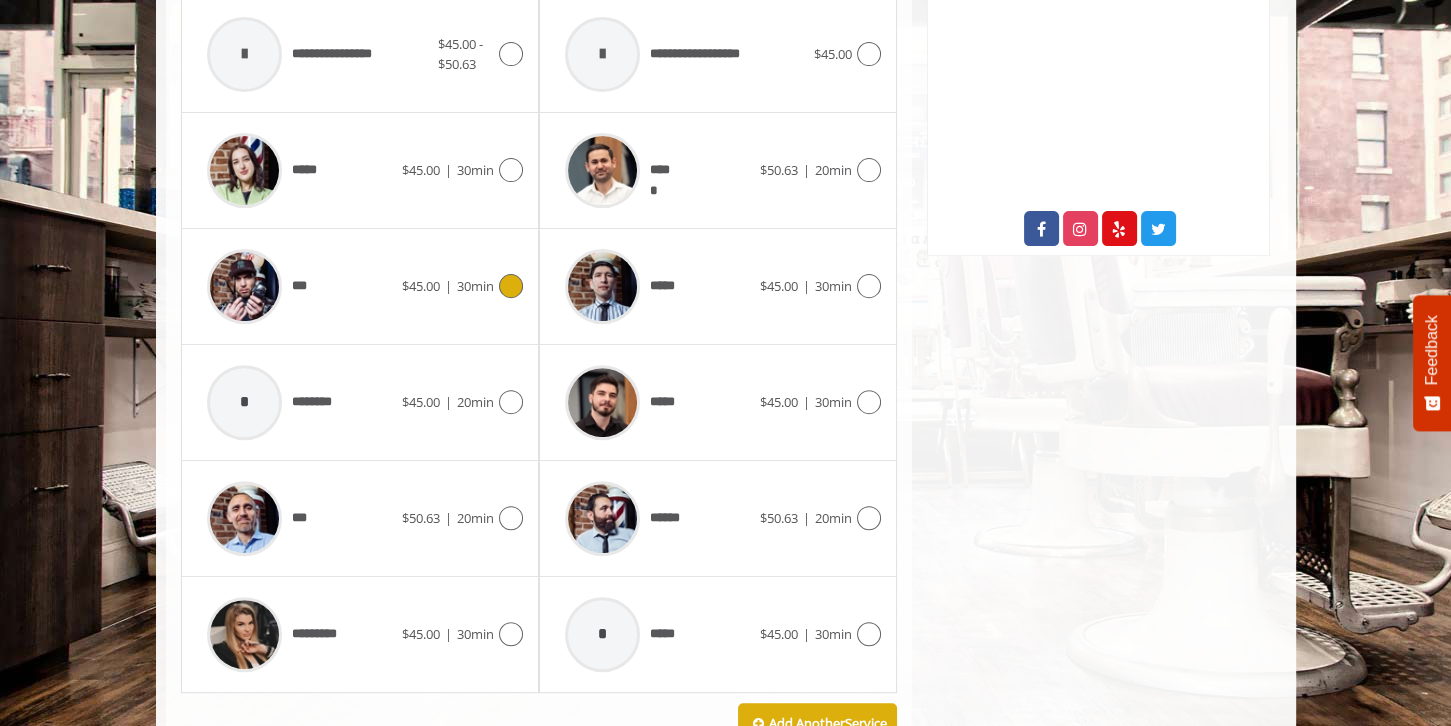 click at bounding box center [244, 286] 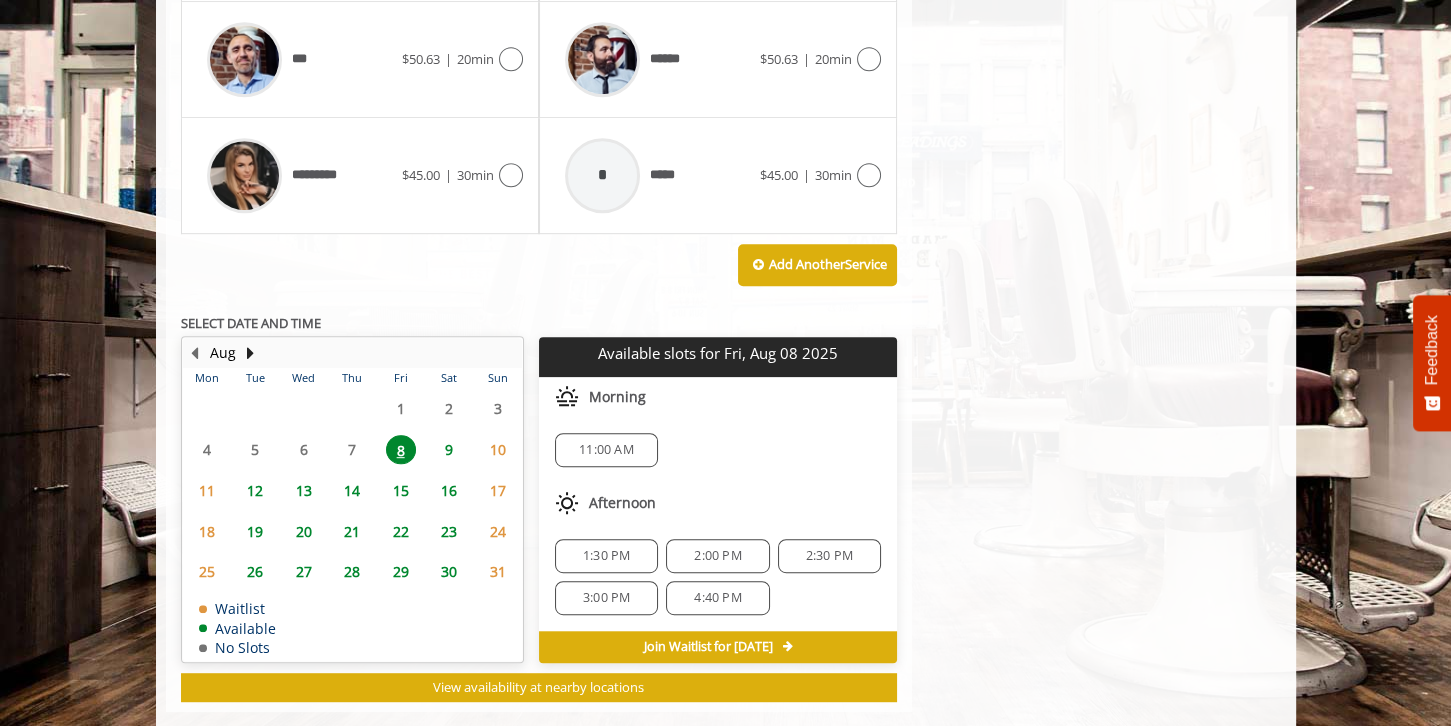 scroll, scrollTop: 1476, scrollLeft: 0, axis: vertical 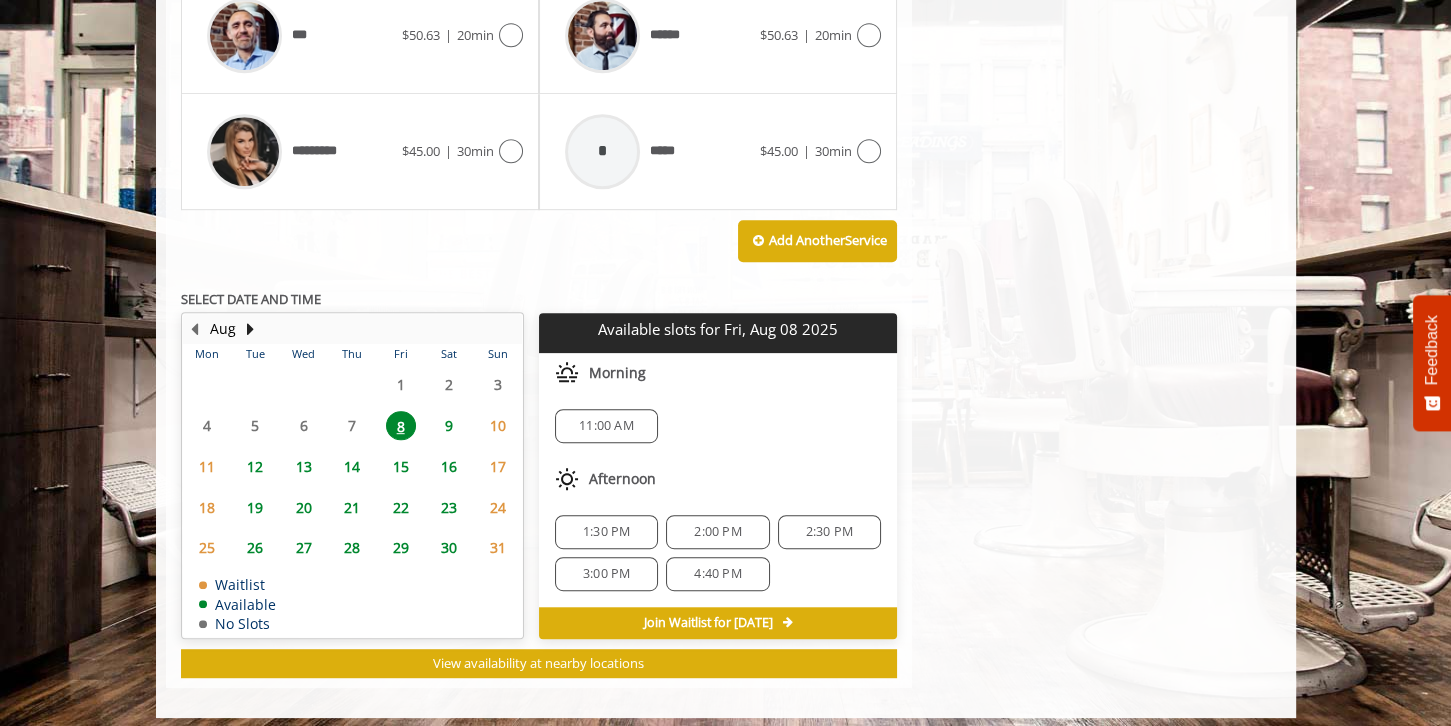 click on "1:30 PM" 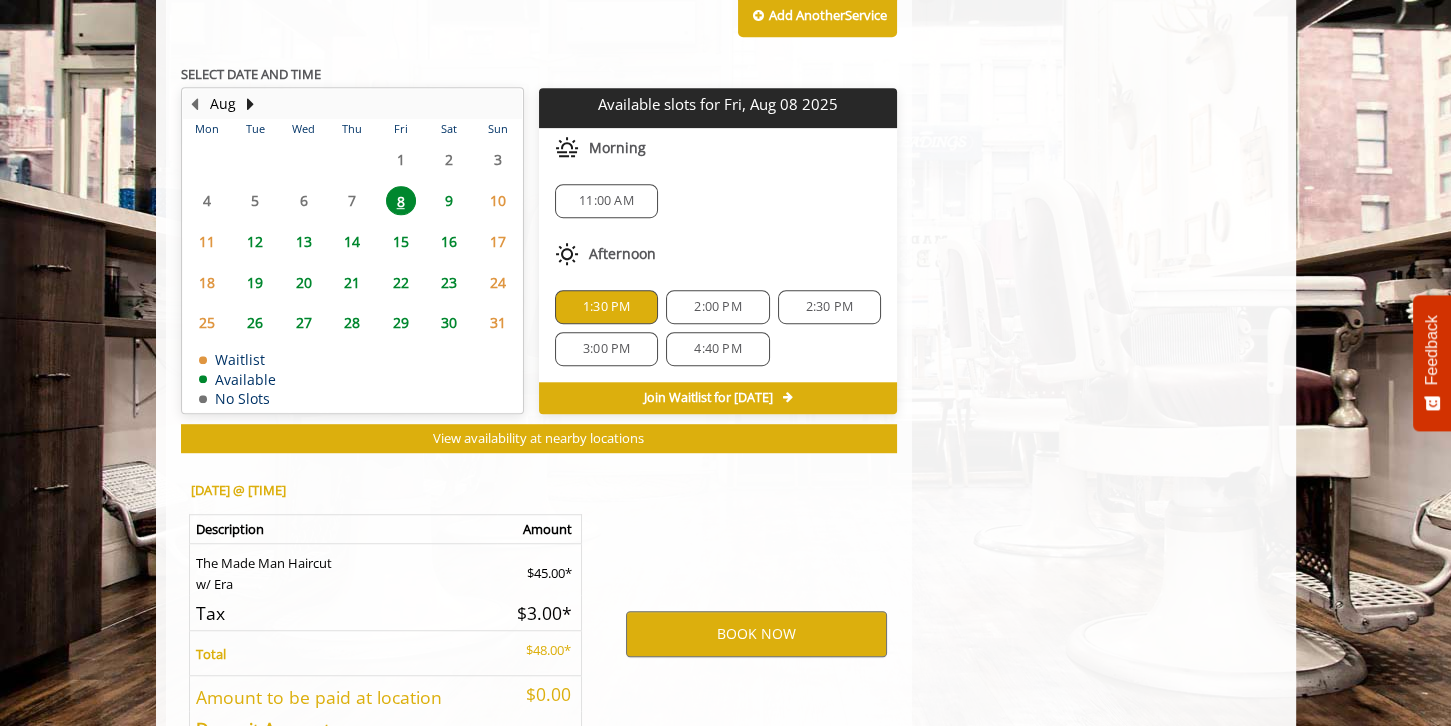 scroll, scrollTop: 1834, scrollLeft: 0, axis: vertical 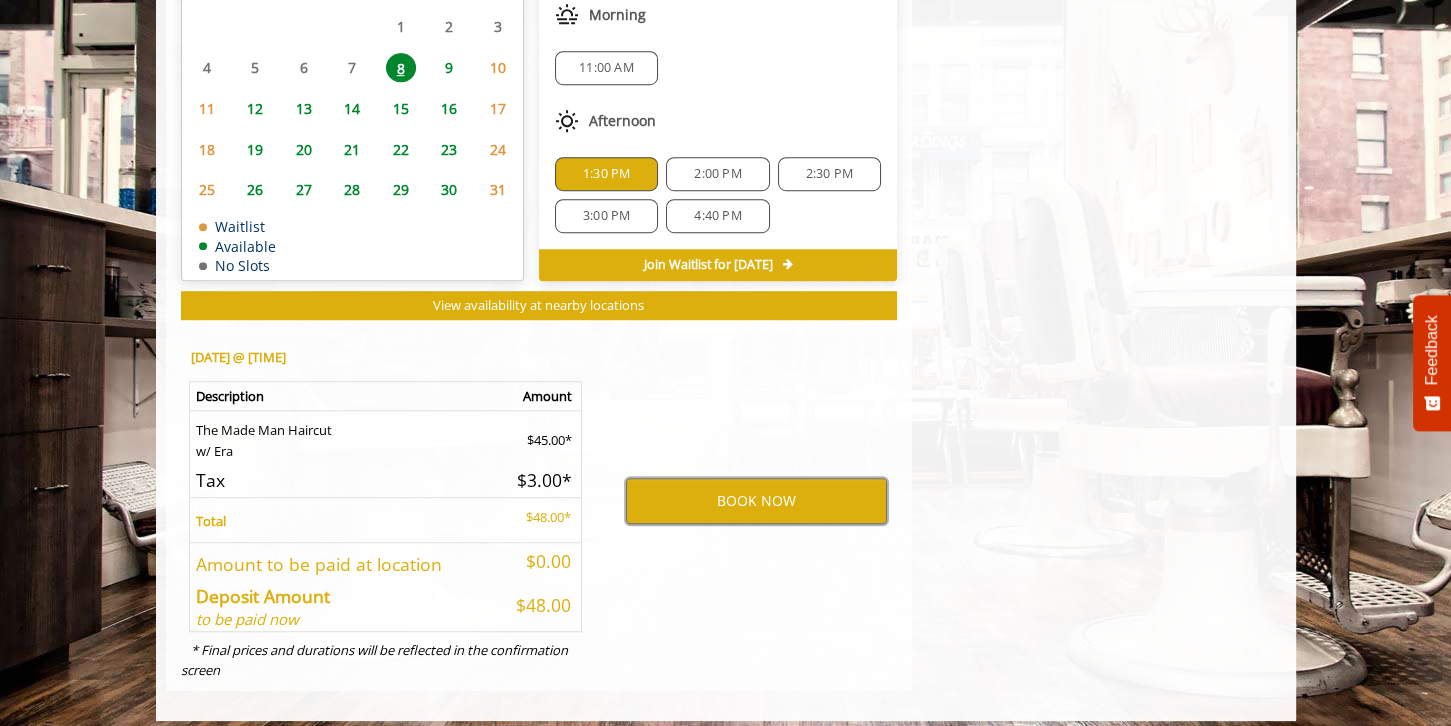 click on "BOOK NOW" 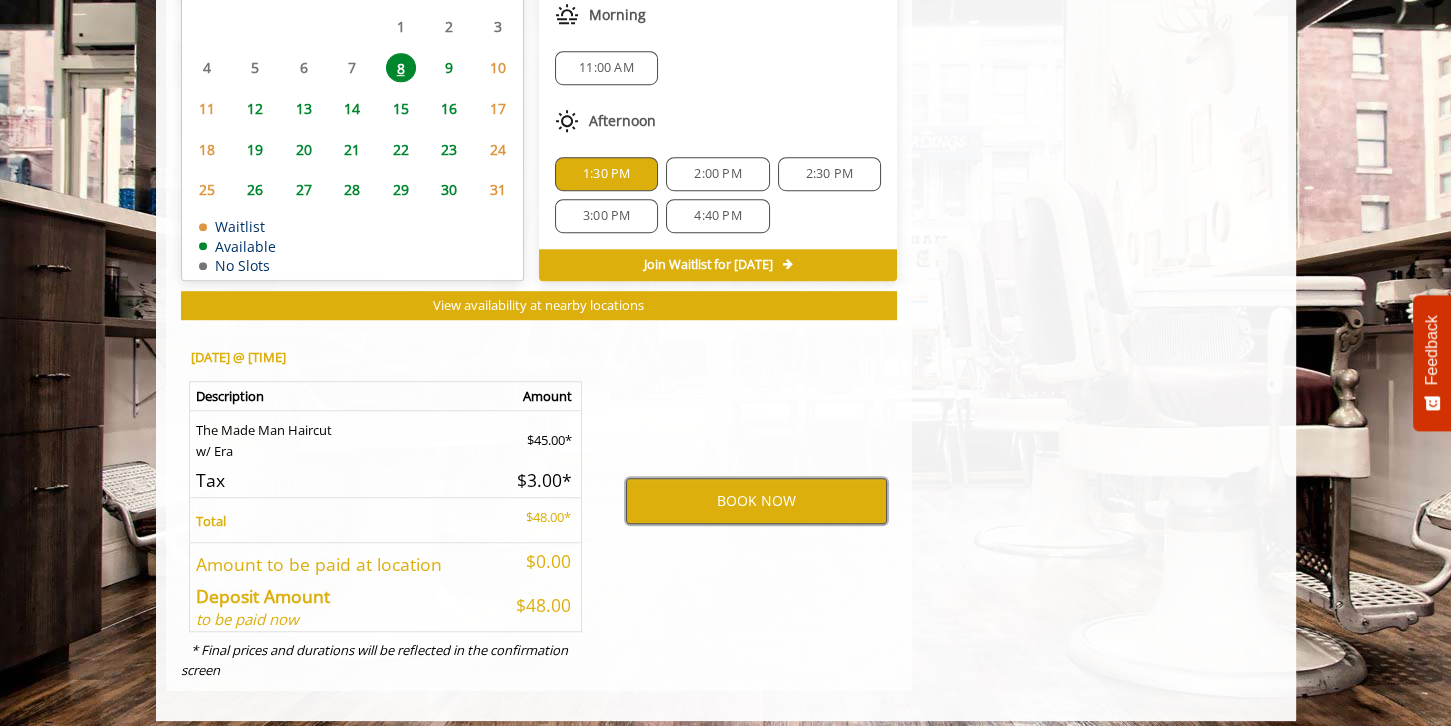 click on "BOOK NOW" at bounding box center (756, 501) 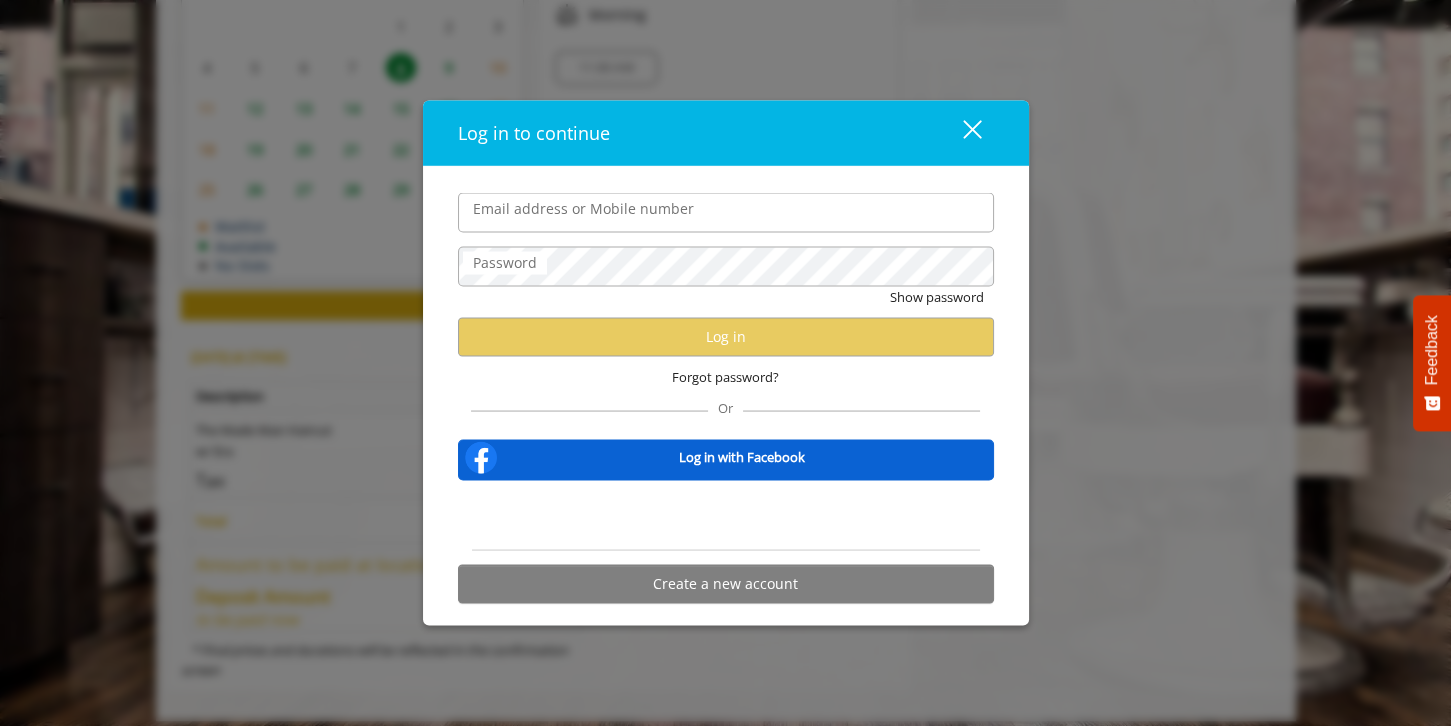 click on "Email address or Mobile number" at bounding box center [726, 213] 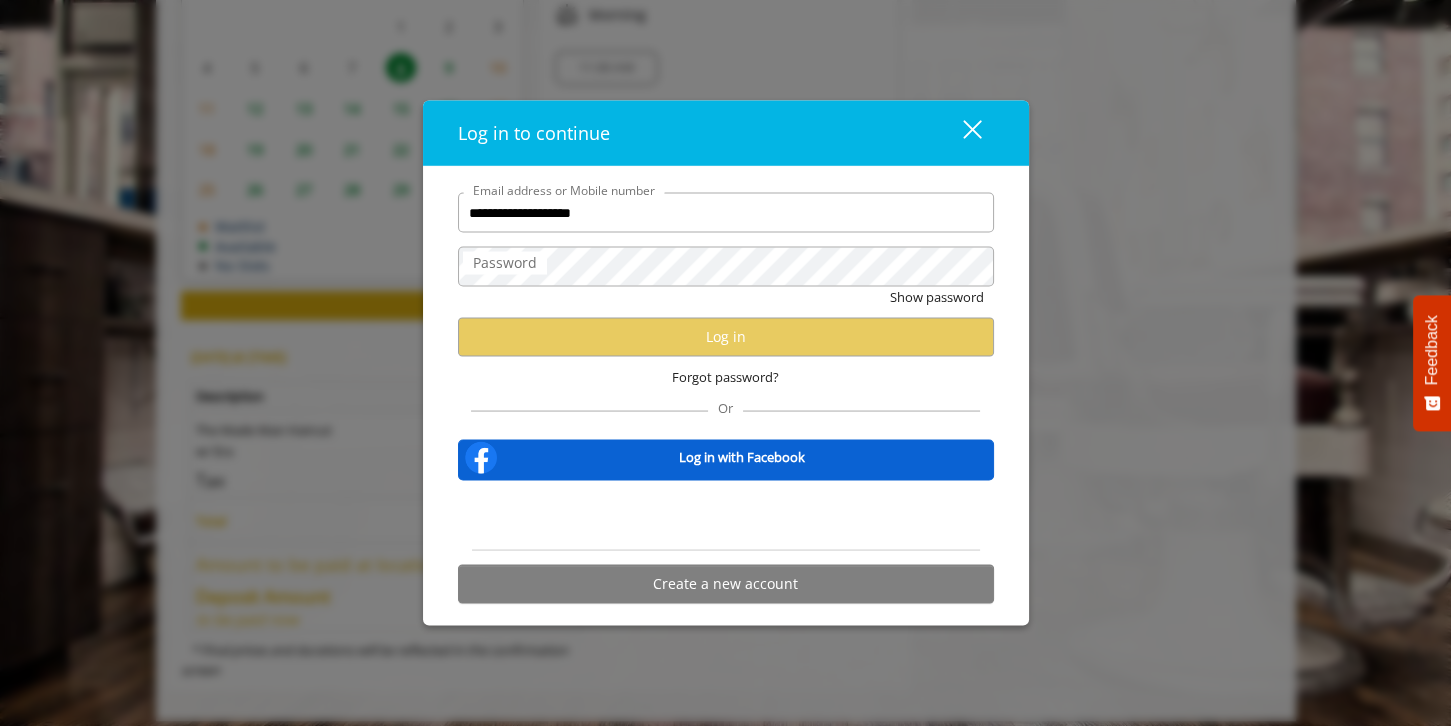 scroll, scrollTop: 0, scrollLeft: 0, axis: both 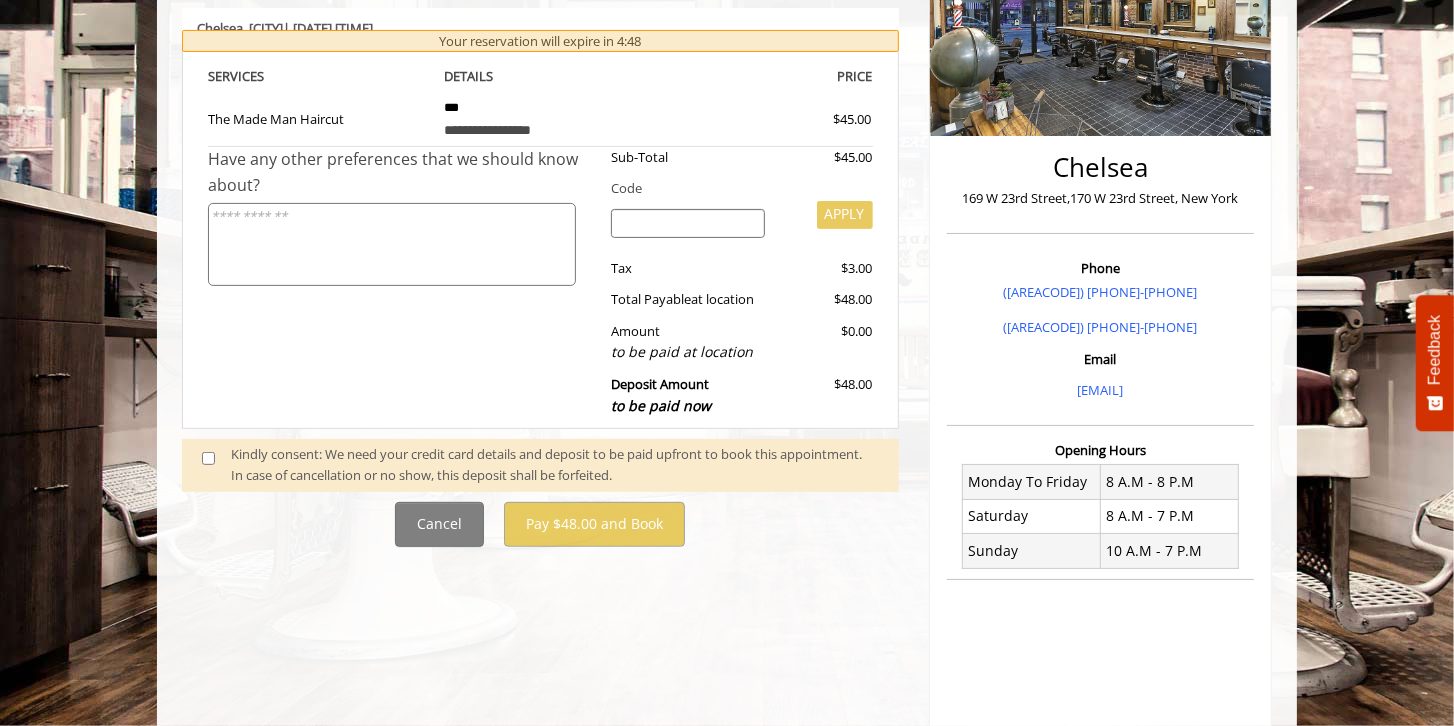 click 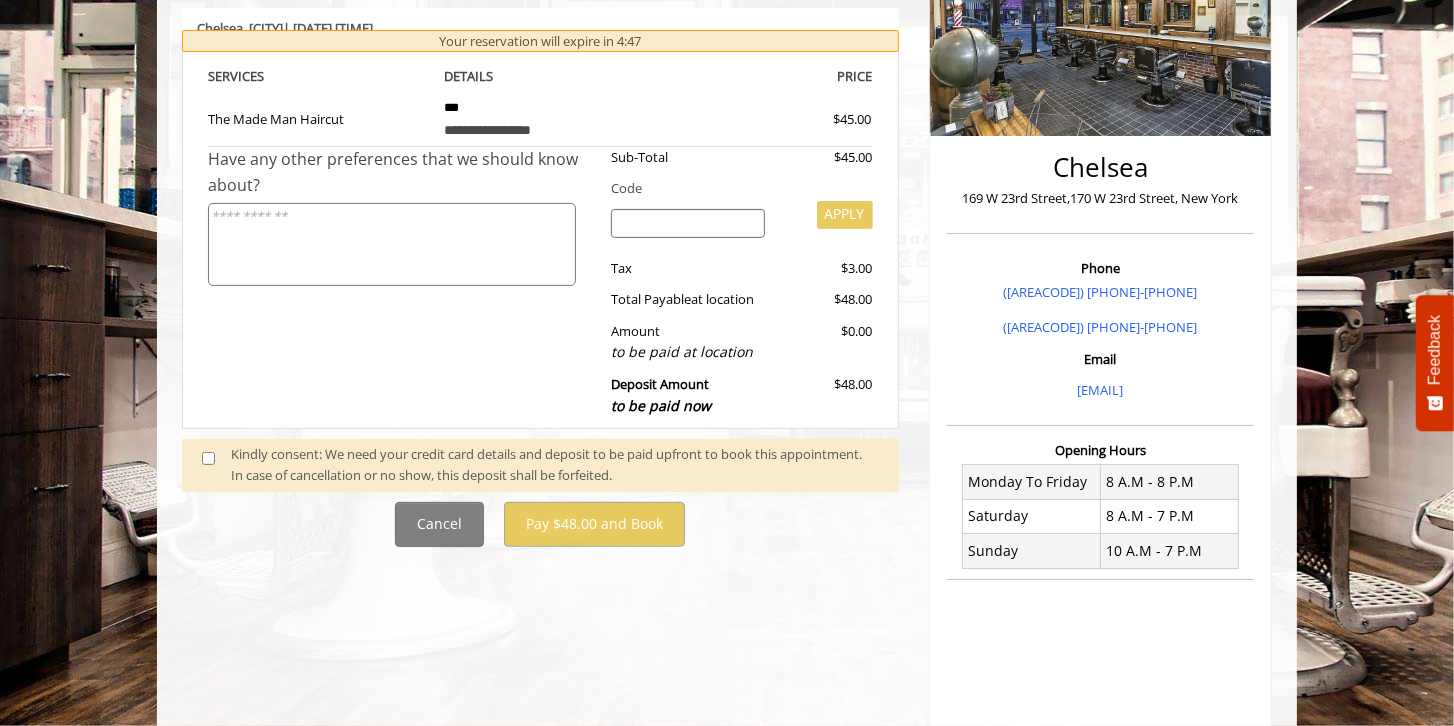 click 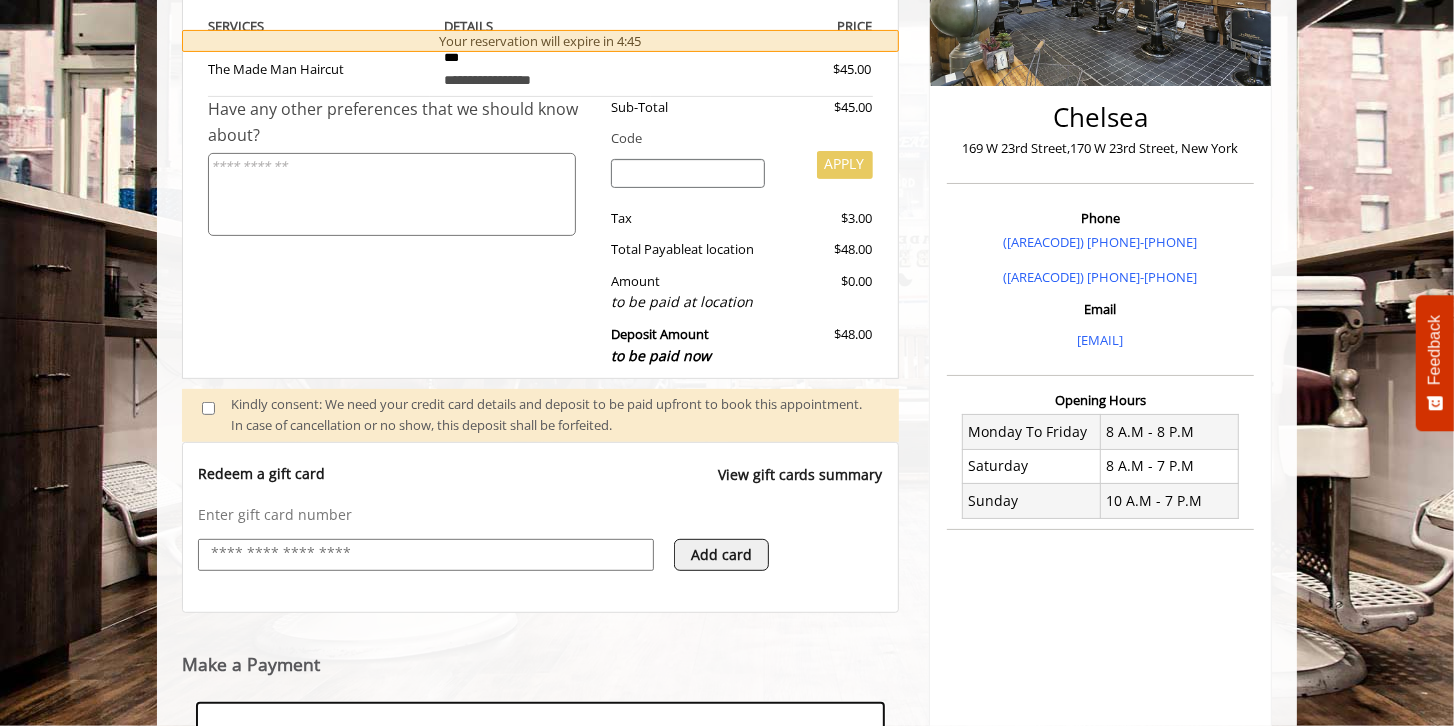 scroll, scrollTop: 697, scrollLeft: 0, axis: vertical 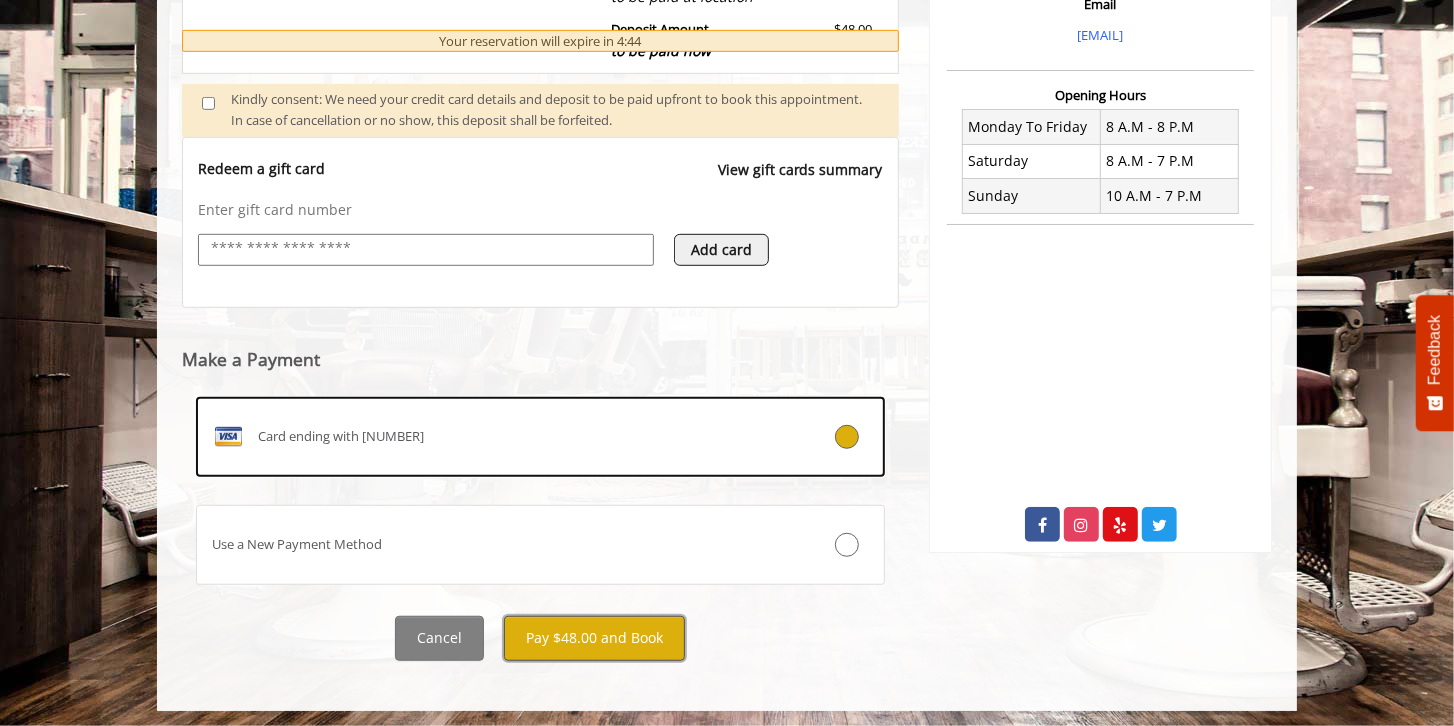 click on "Pay $48.00 and Book" at bounding box center (594, 638) 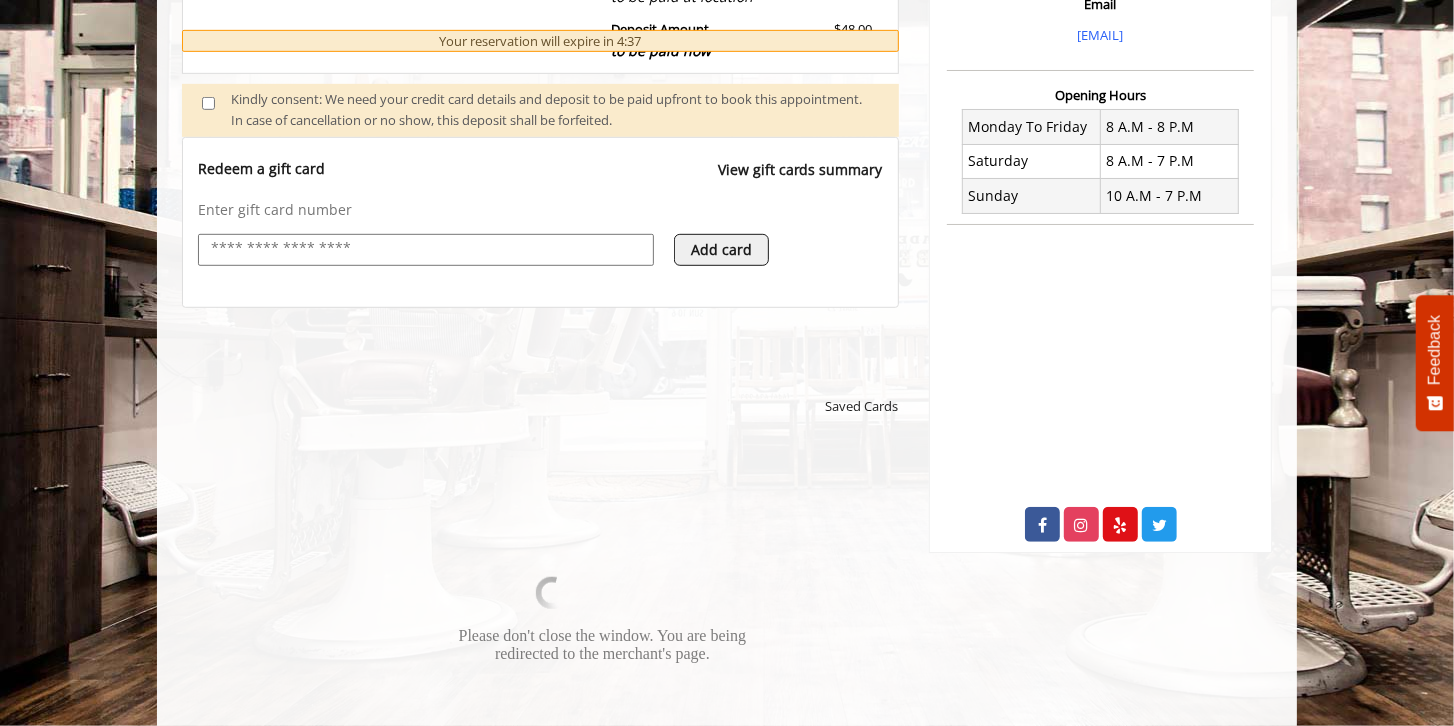 scroll, scrollTop: 983, scrollLeft: 0, axis: vertical 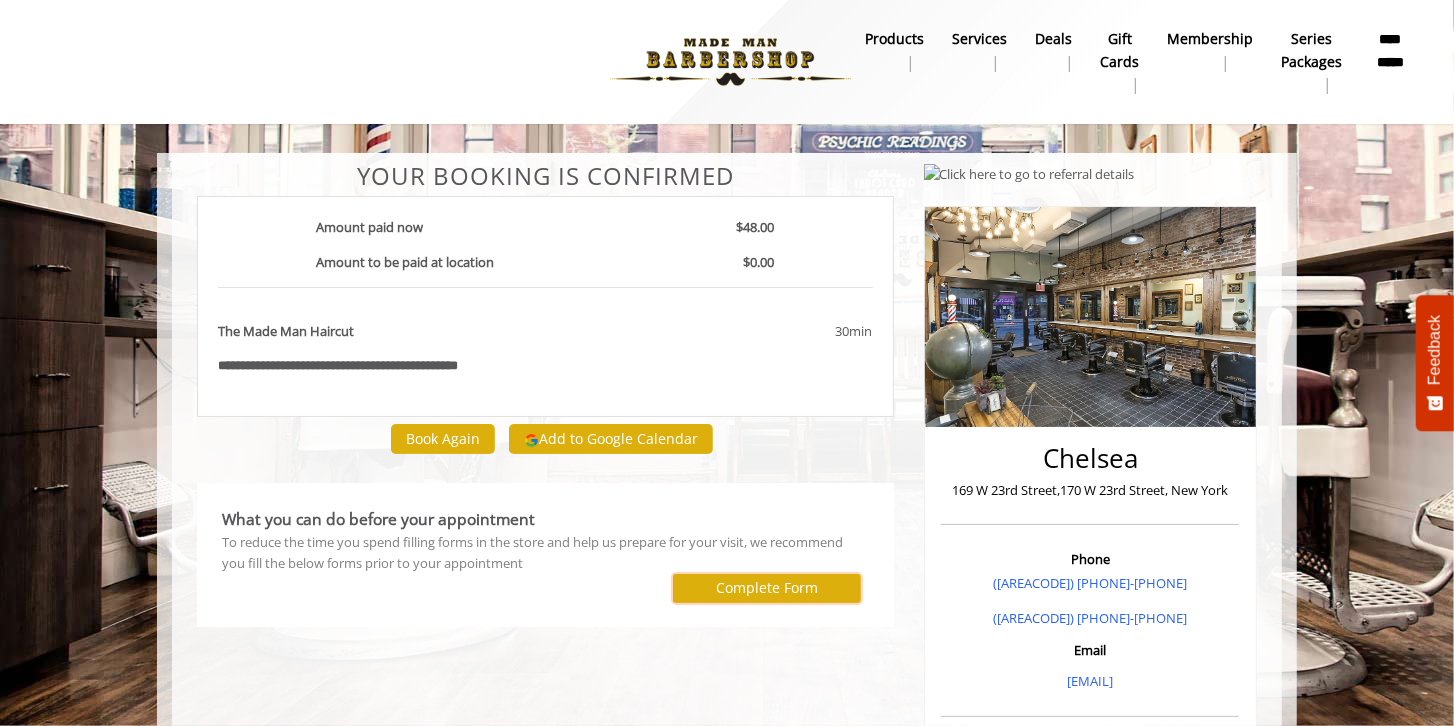 click on "Complete Form" at bounding box center [767, 588] 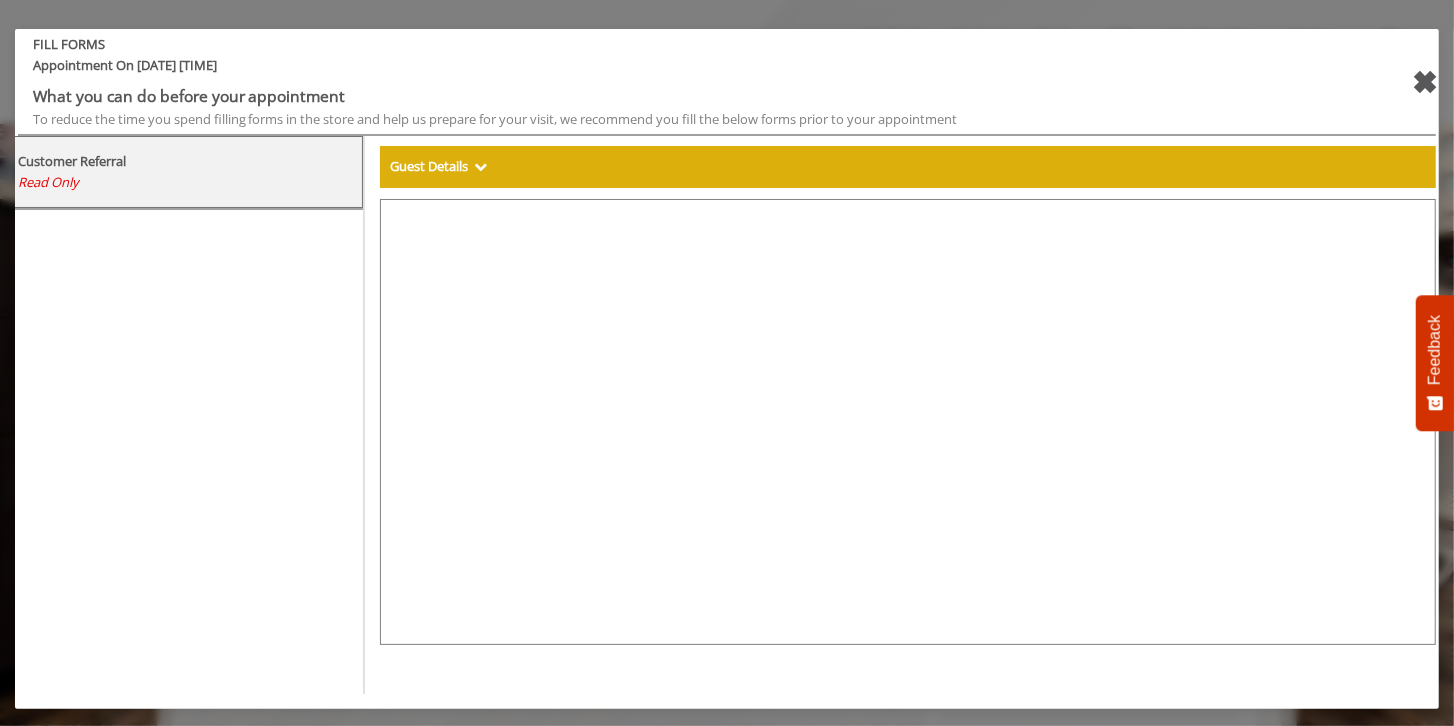 select on "***" 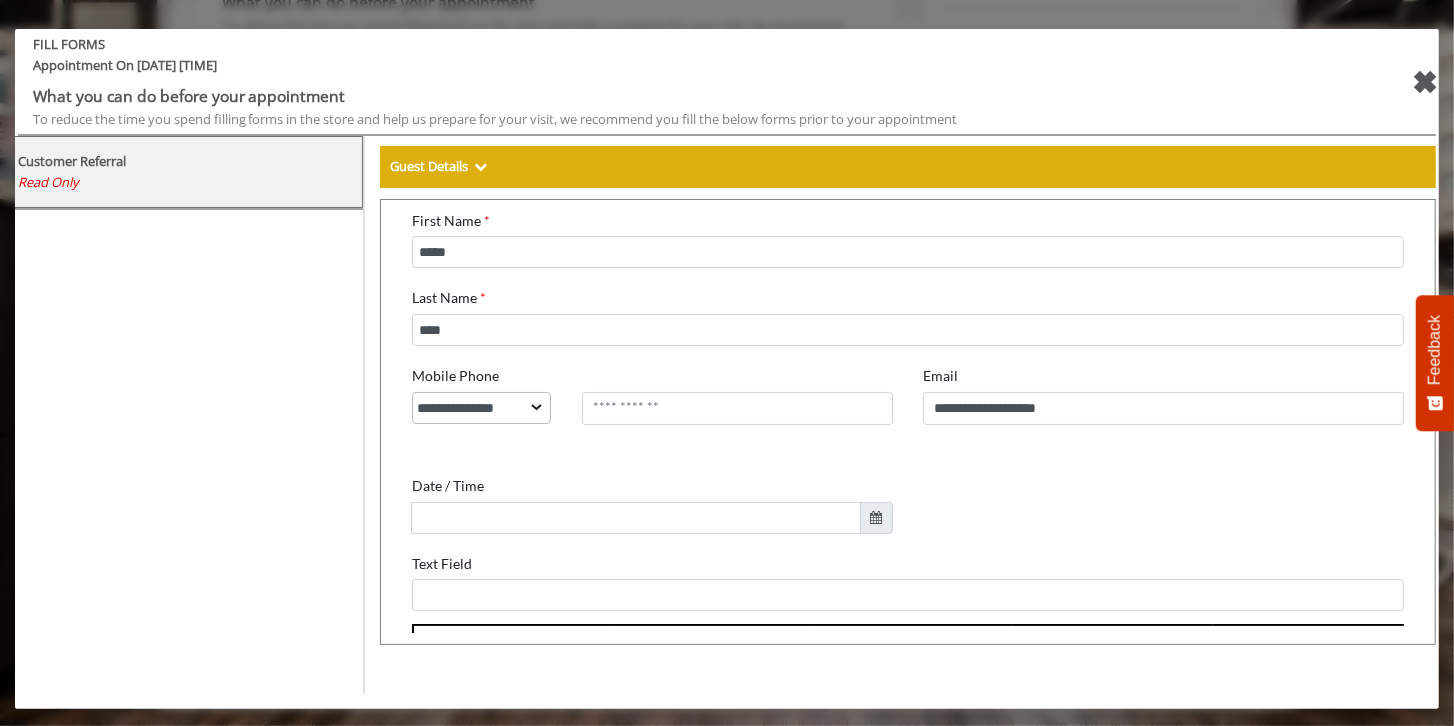 scroll, scrollTop: 212, scrollLeft: 0, axis: vertical 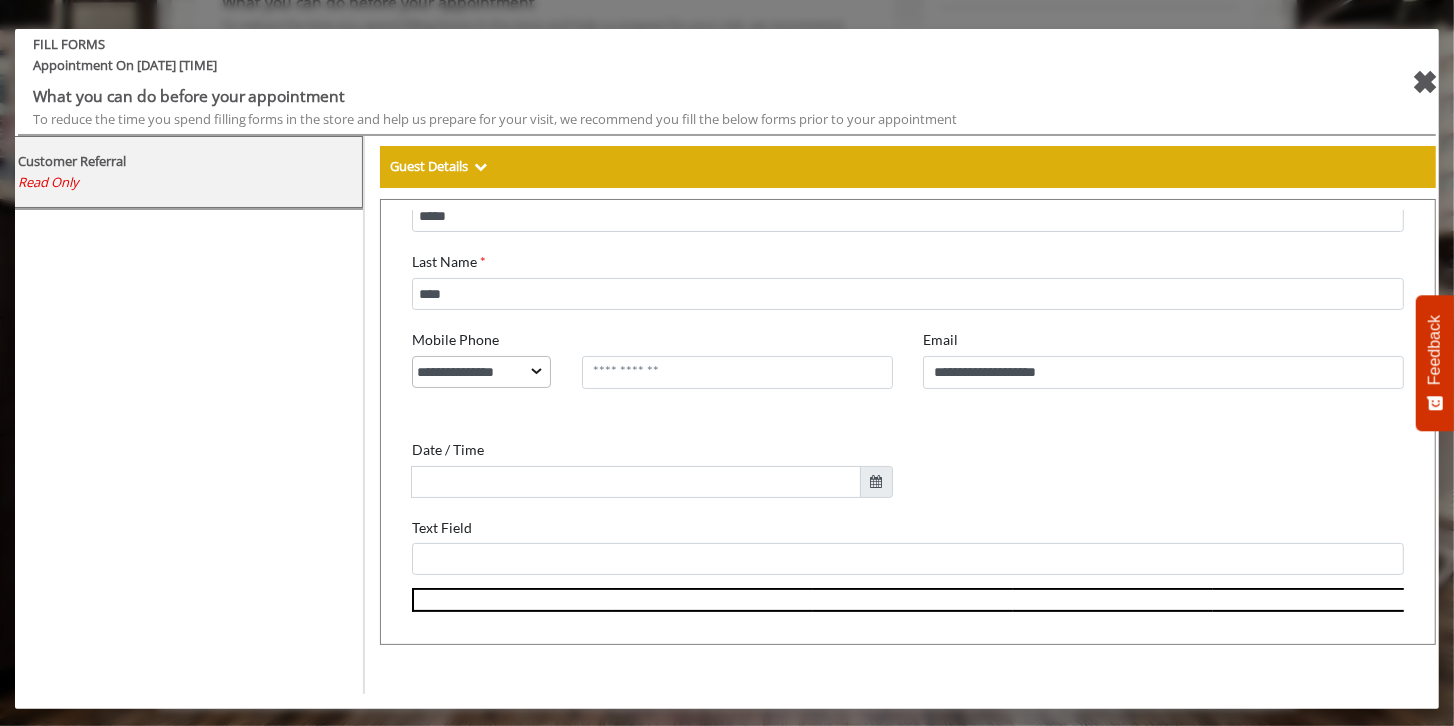 drag, startPoint x: 576, startPoint y: 594, endPoint x: 833, endPoint y: 579, distance: 257.43738 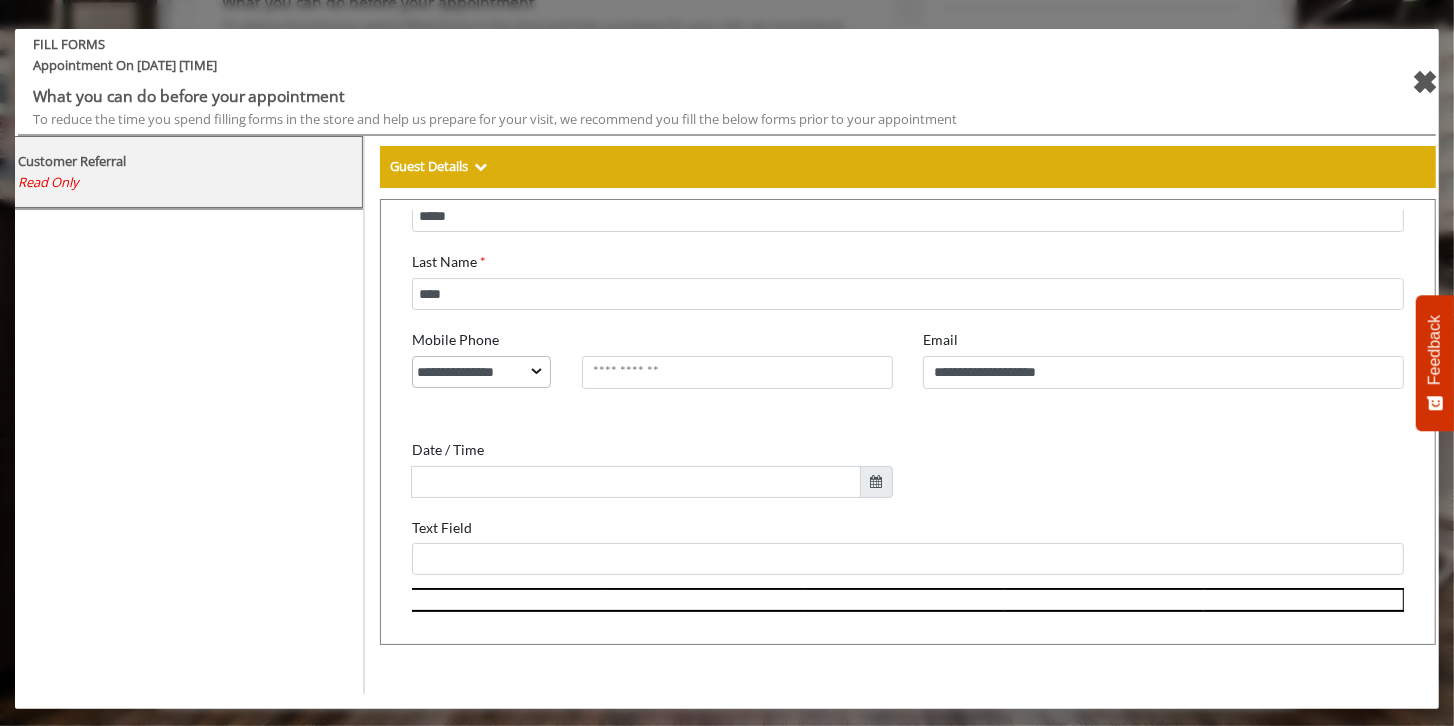 scroll, scrollTop: 0, scrollLeft: 0, axis: both 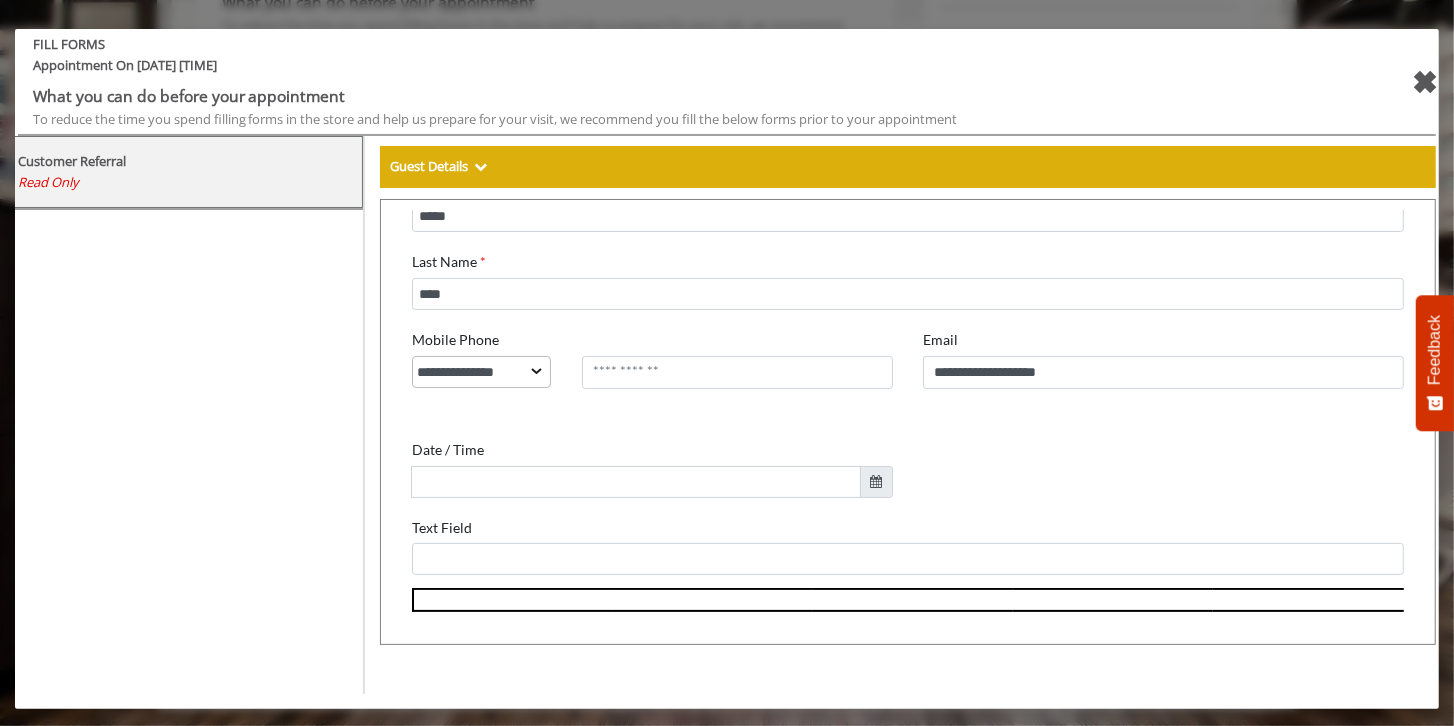 click on "Guest Details" at bounding box center [429, 166] 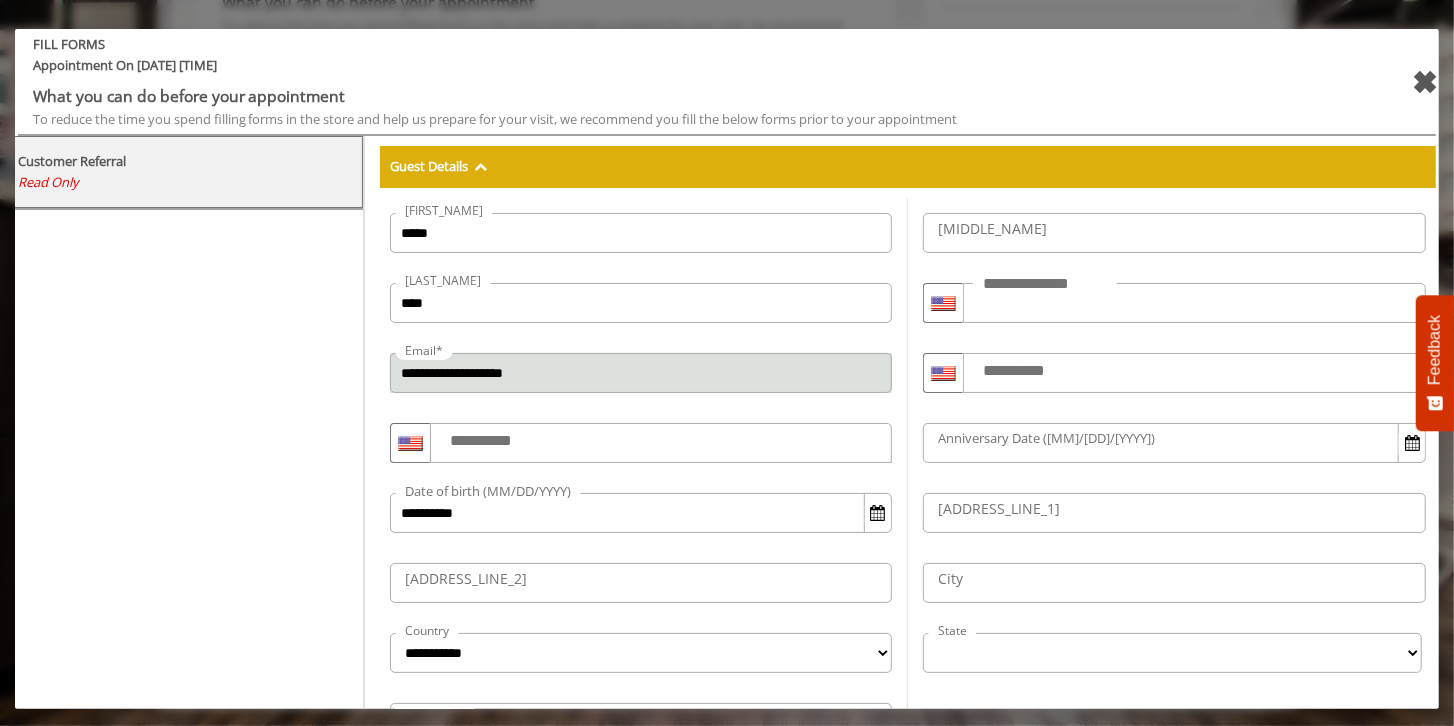 scroll, scrollTop: 211, scrollLeft: 0, axis: vertical 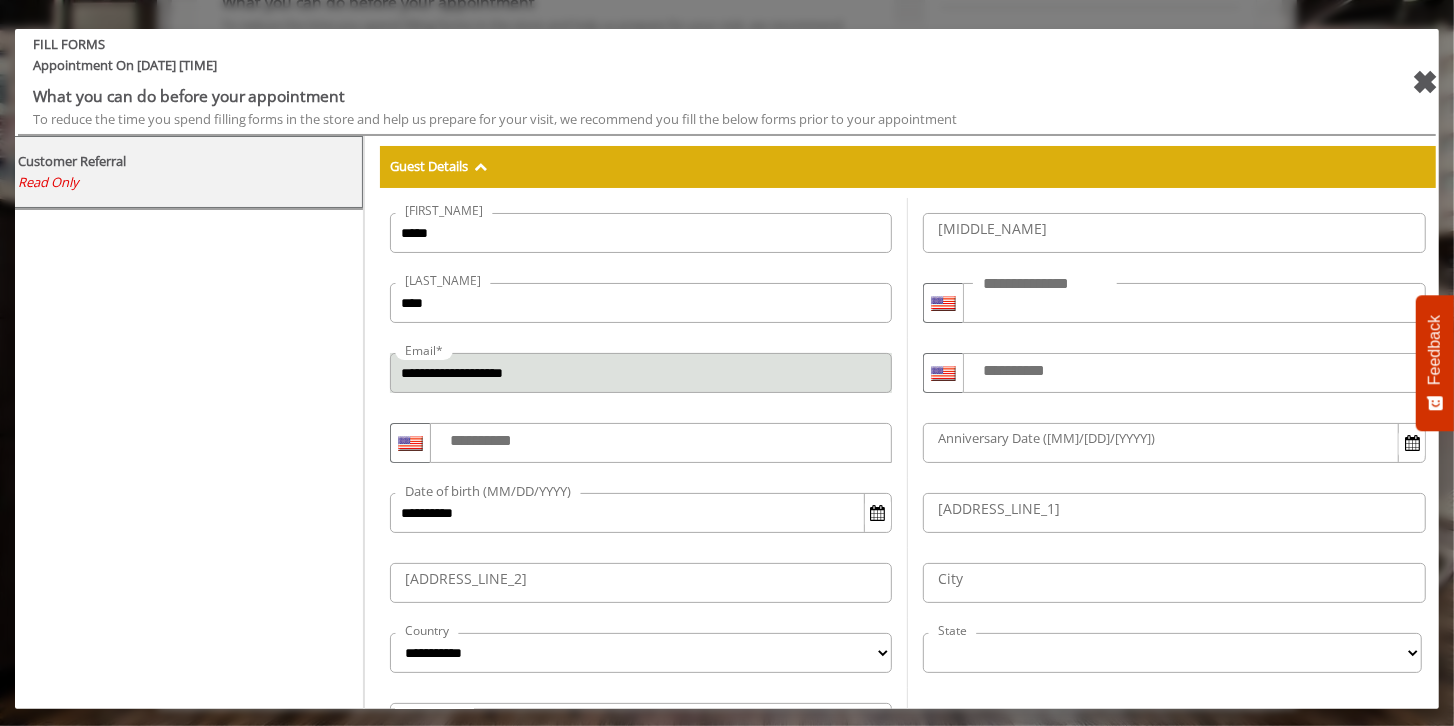 select on "**" 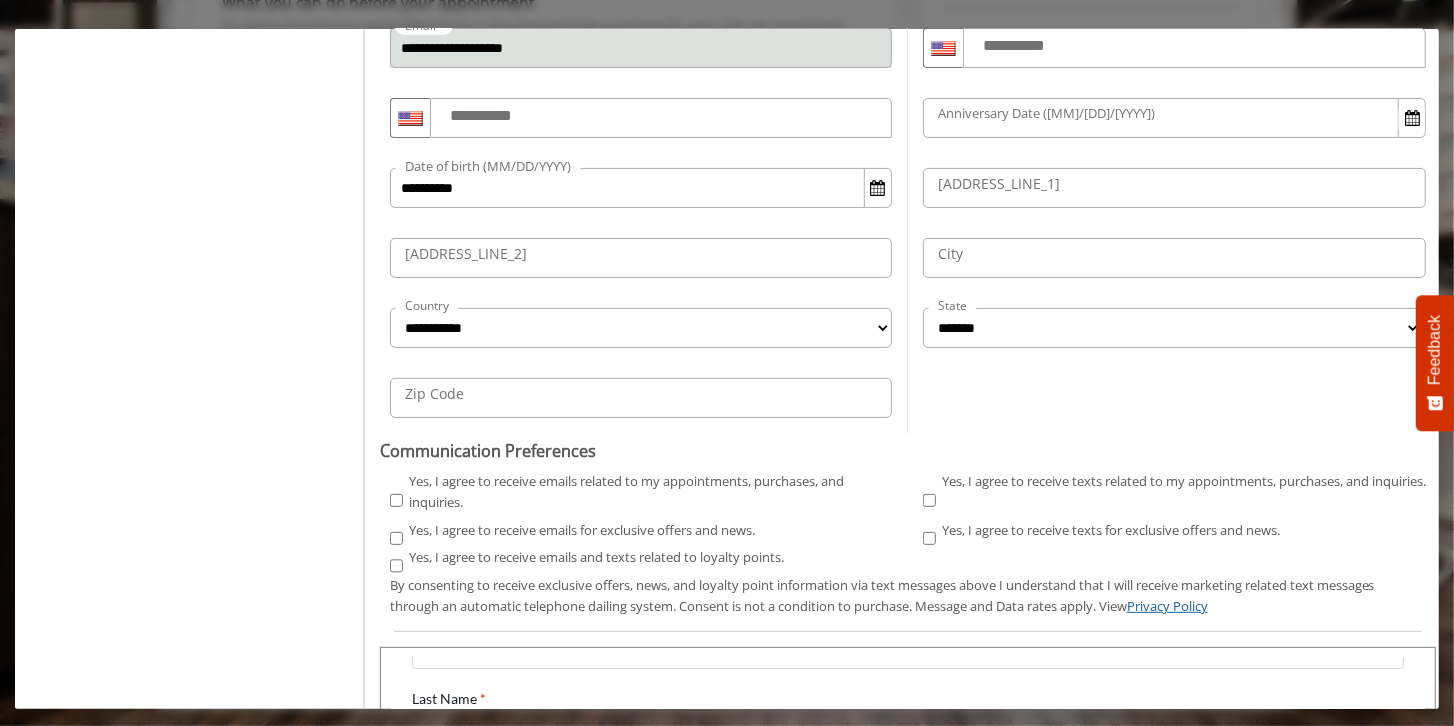 scroll, scrollTop: 449, scrollLeft: 0, axis: vertical 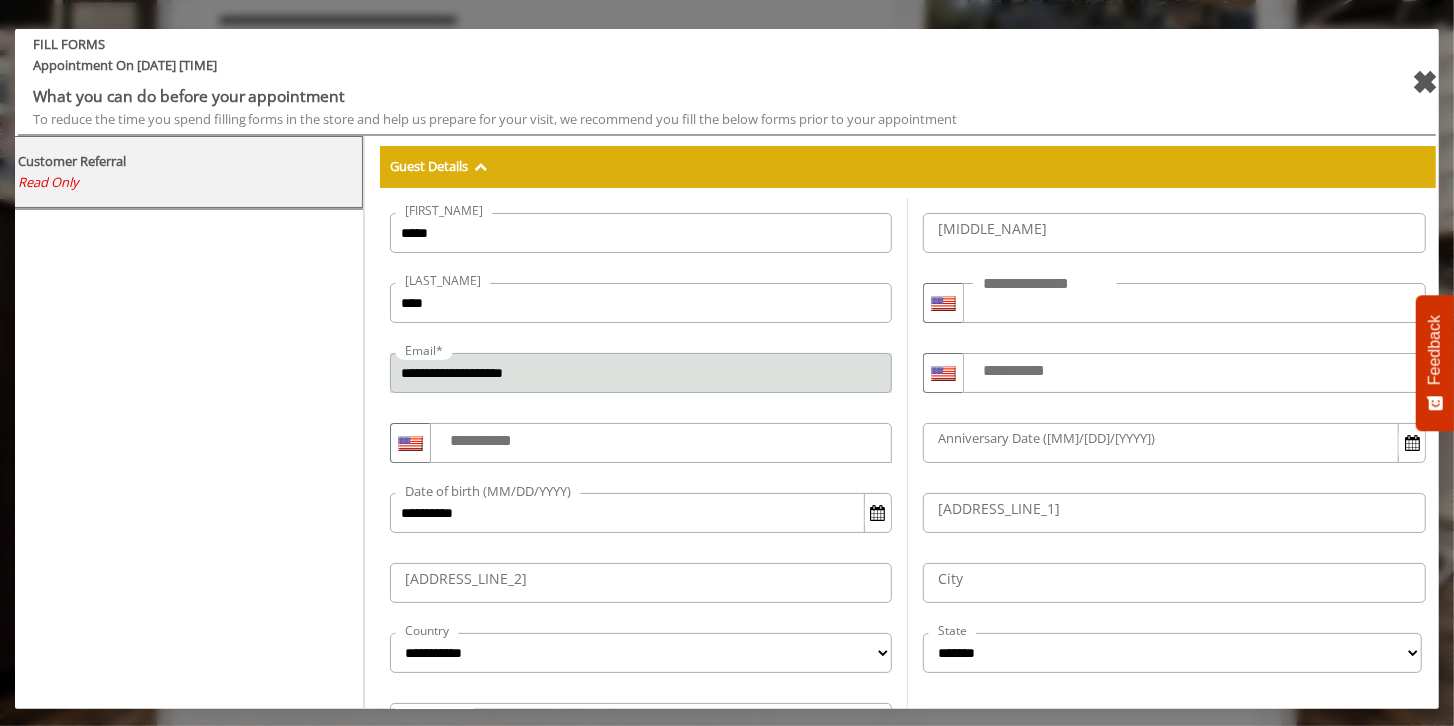 click at bounding box center (480, 166) 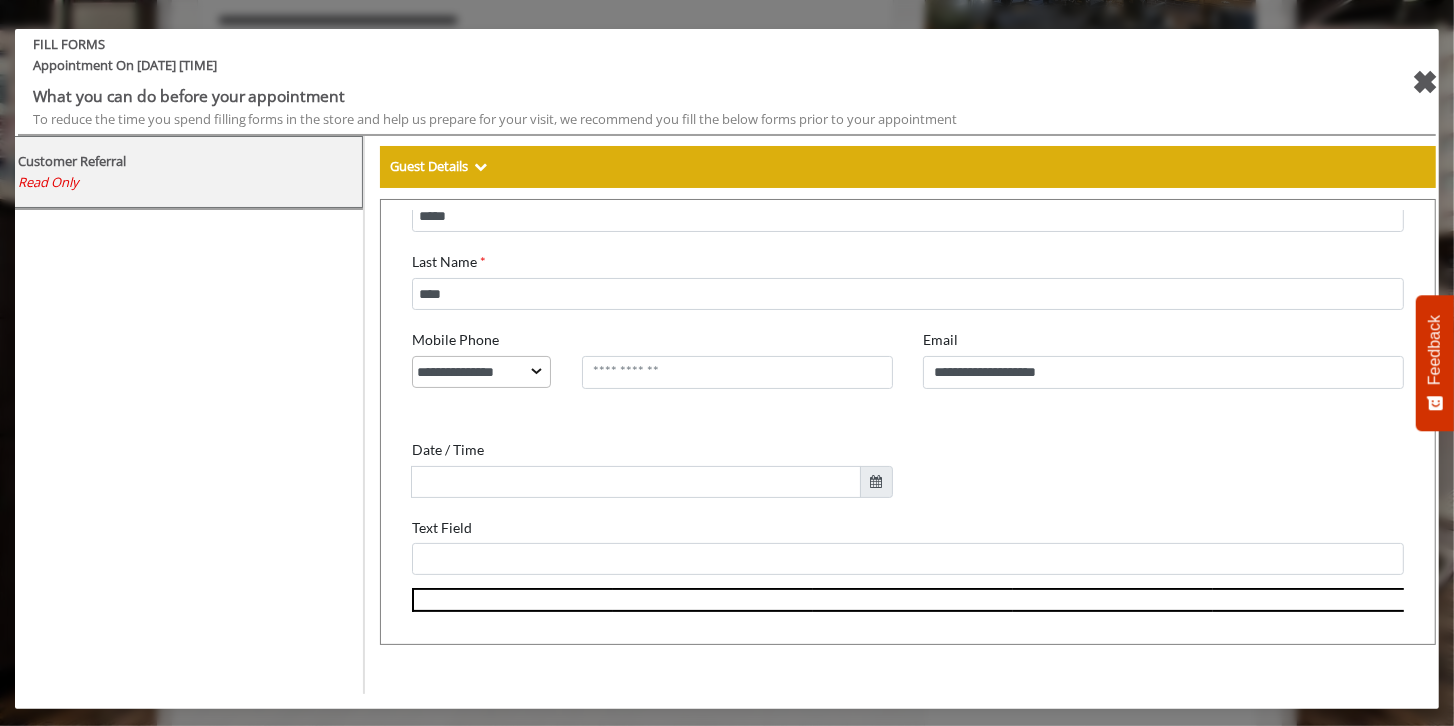 click on "Guest Details" at bounding box center [432, 166] 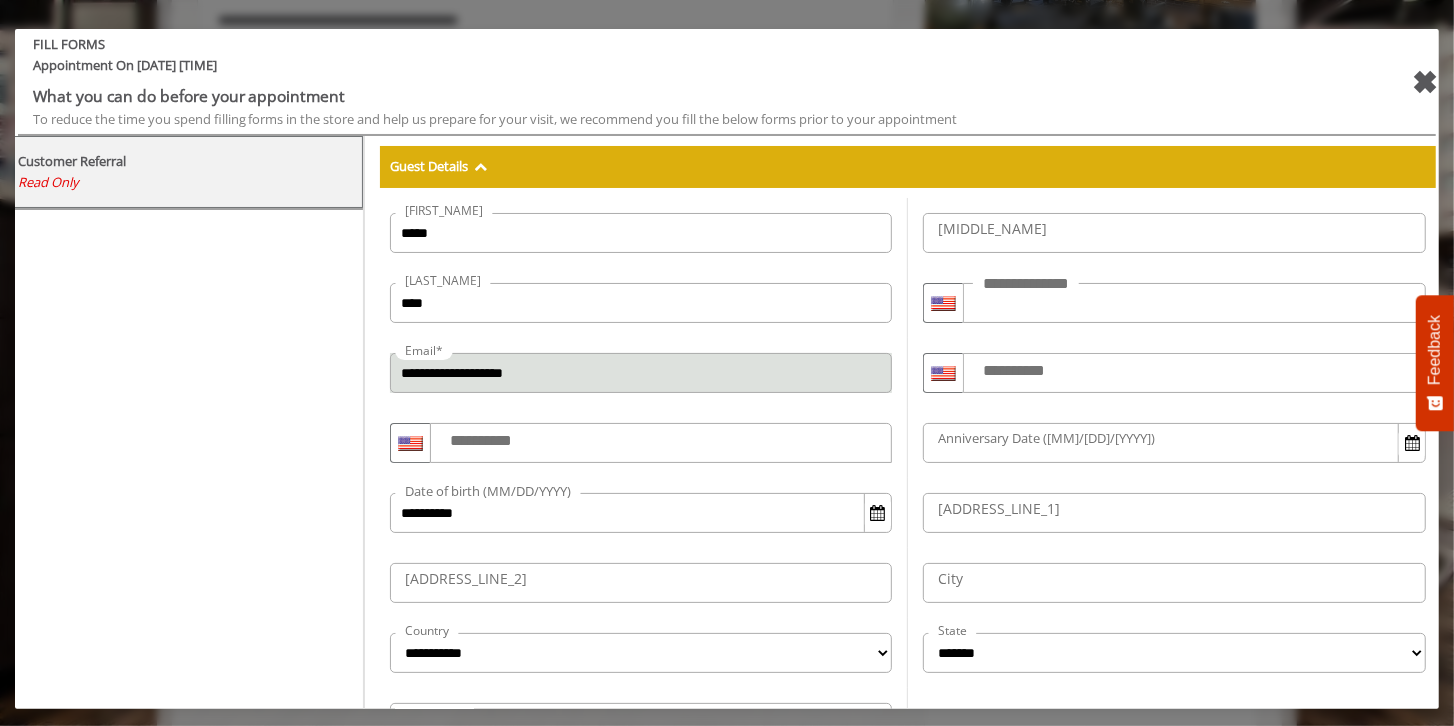 scroll, scrollTop: 203, scrollLeft: 0, axis: vertical 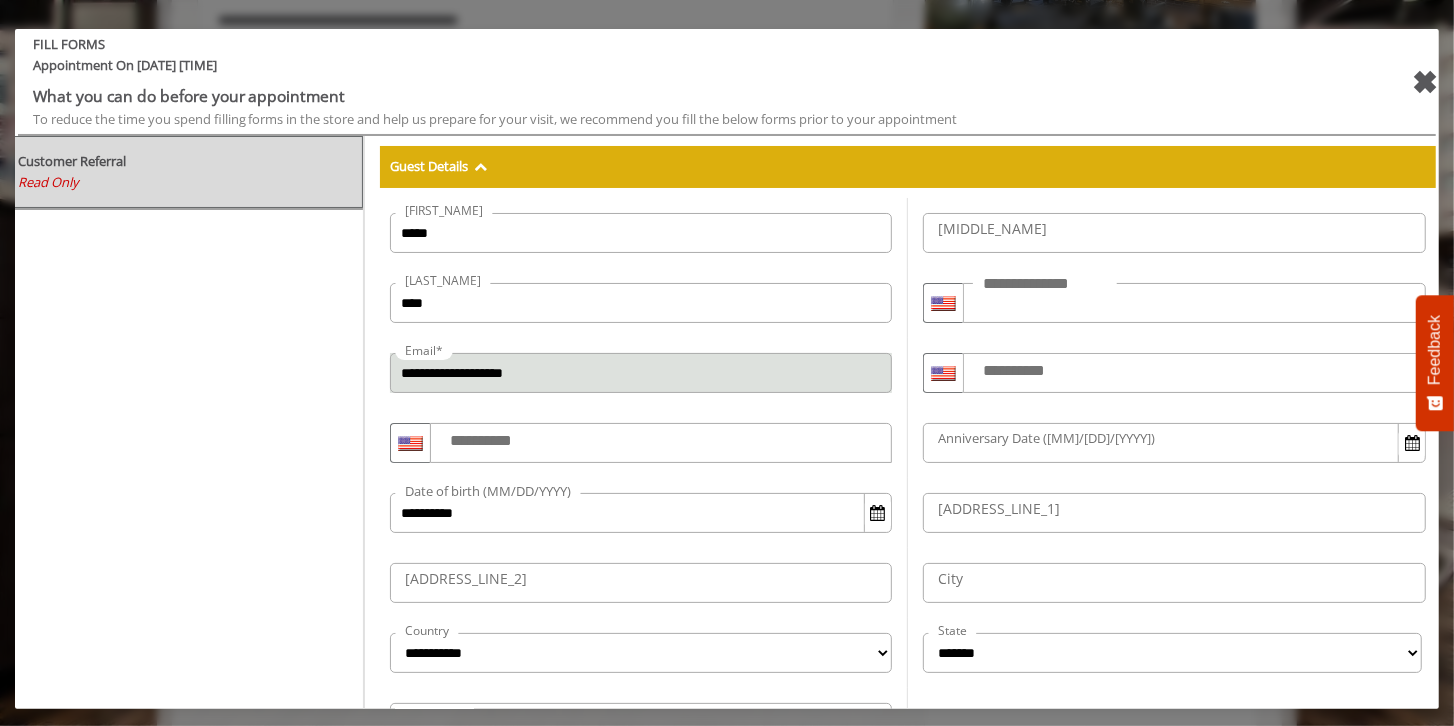 click on "Read Only" at bounding box center [183, 182] 